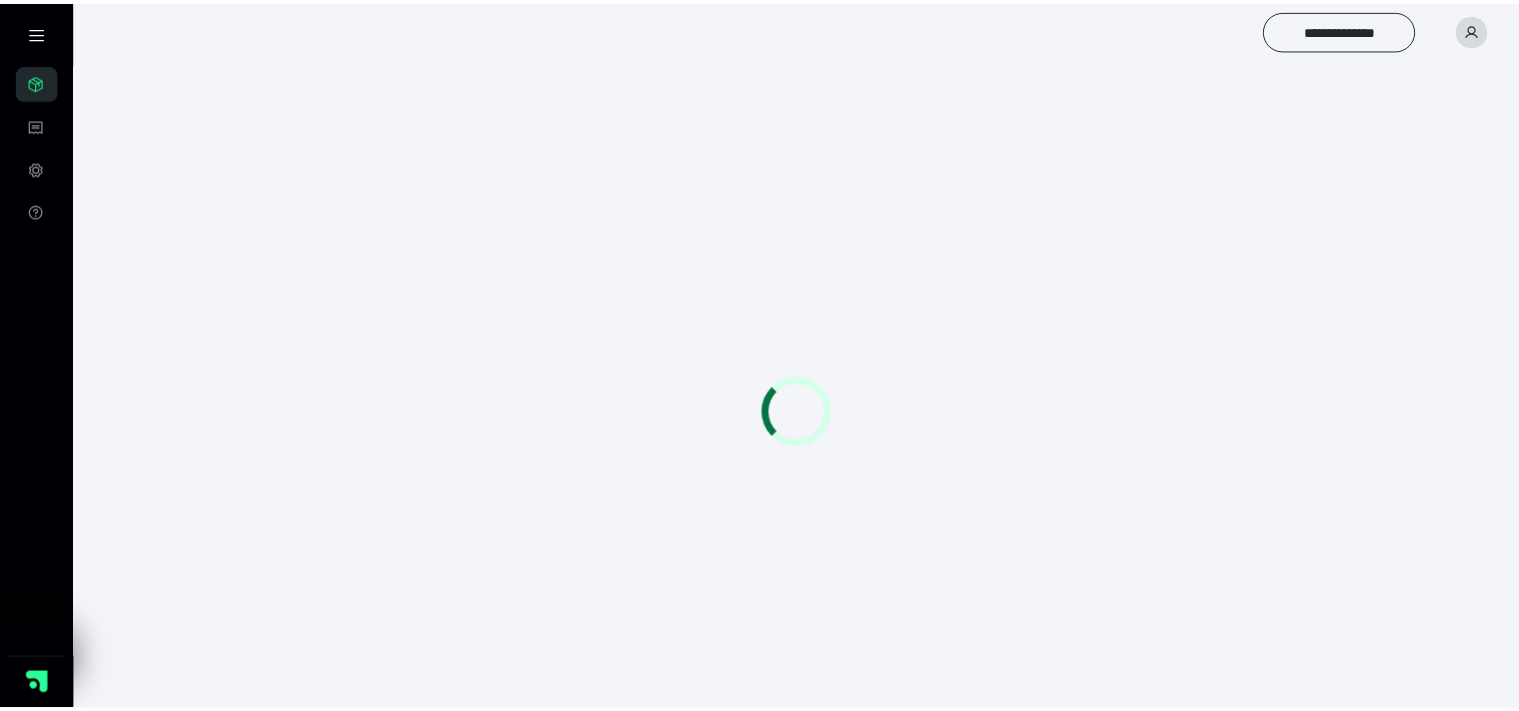 scroll, scrollTop: 0, scrollLeft: 0, axis: both 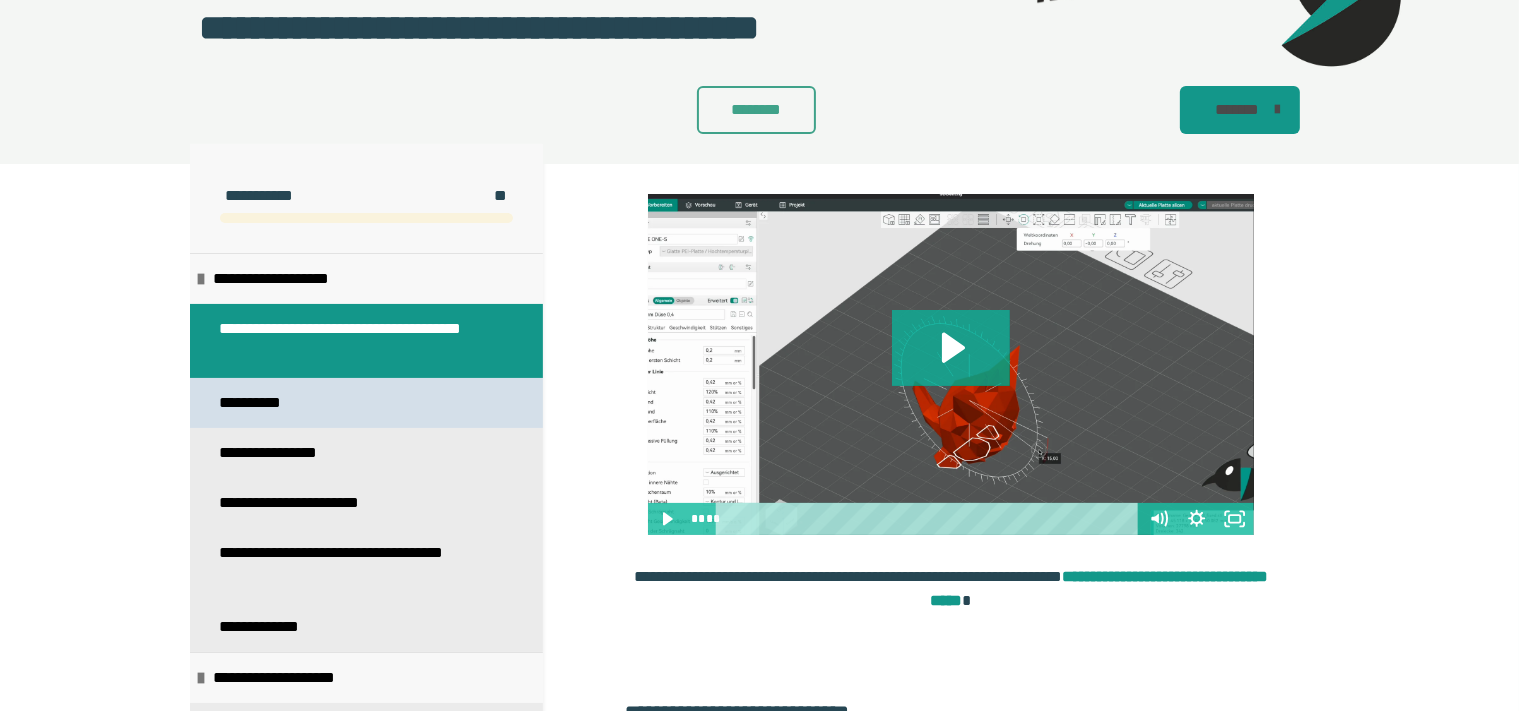 click on "**********" at bounding box center (366, 403) 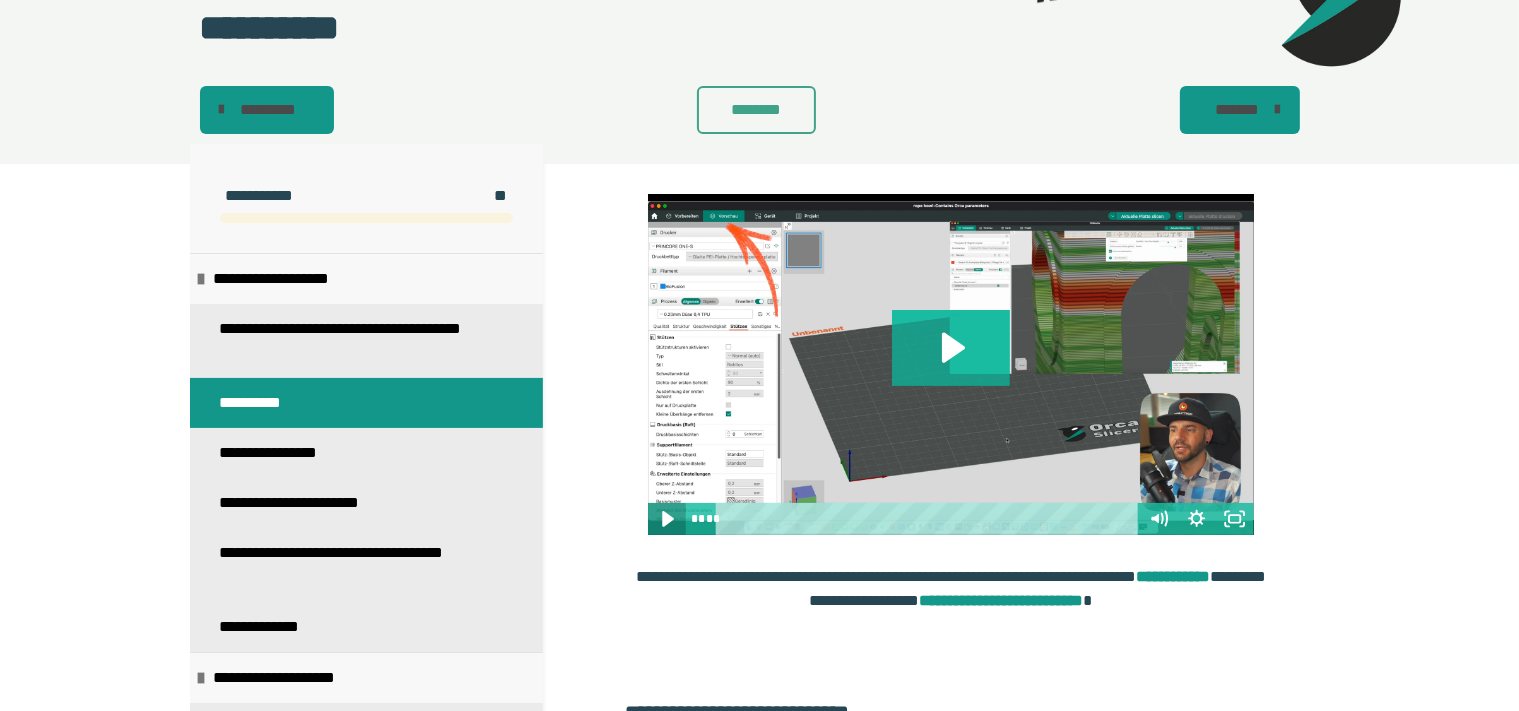 click 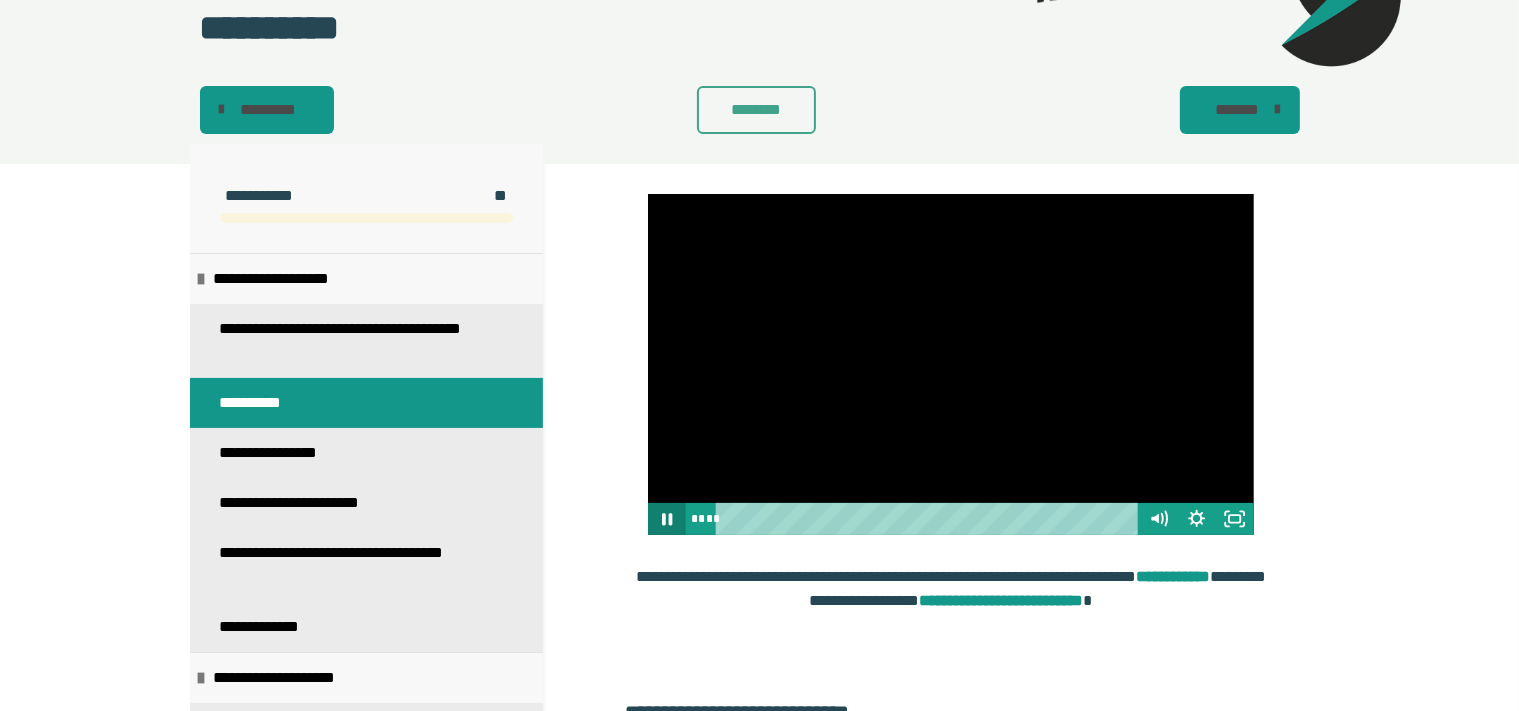 type 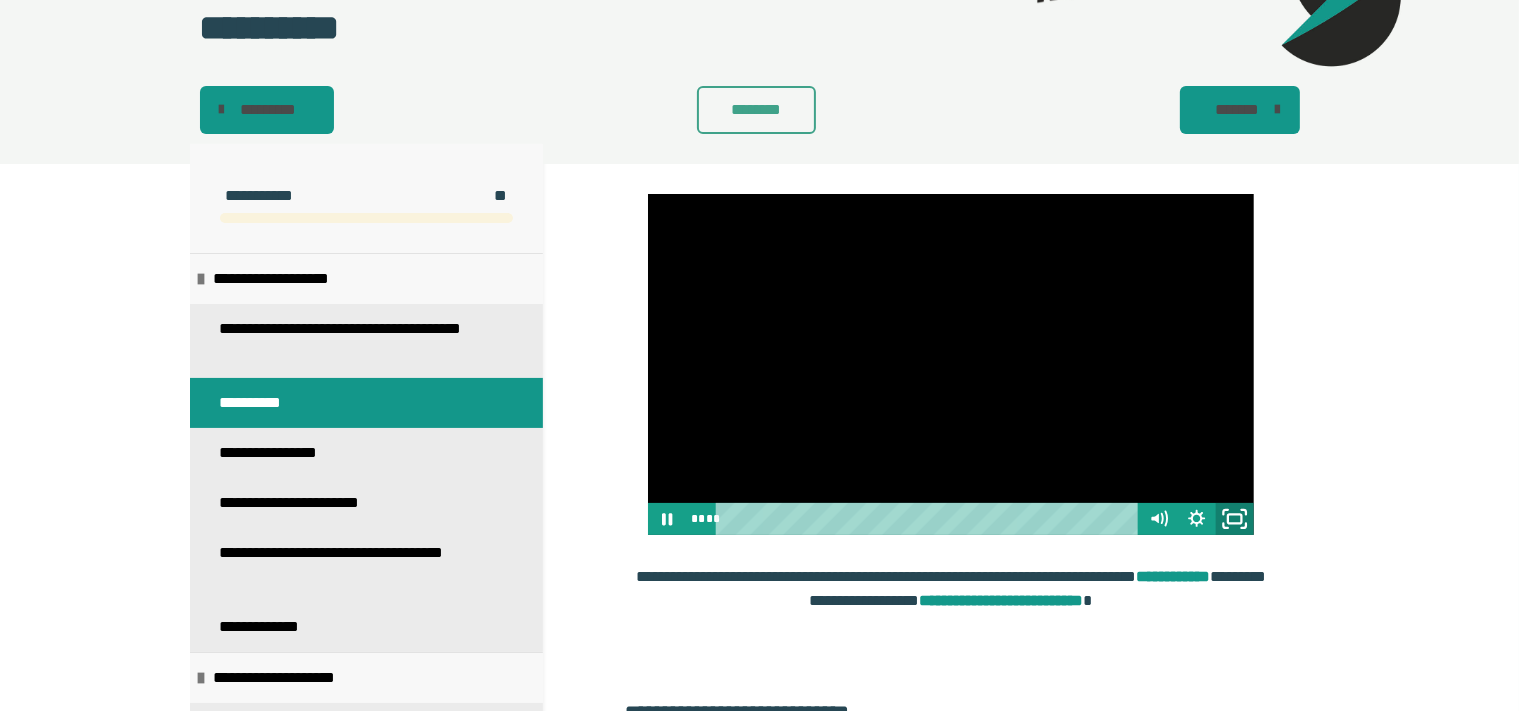 click 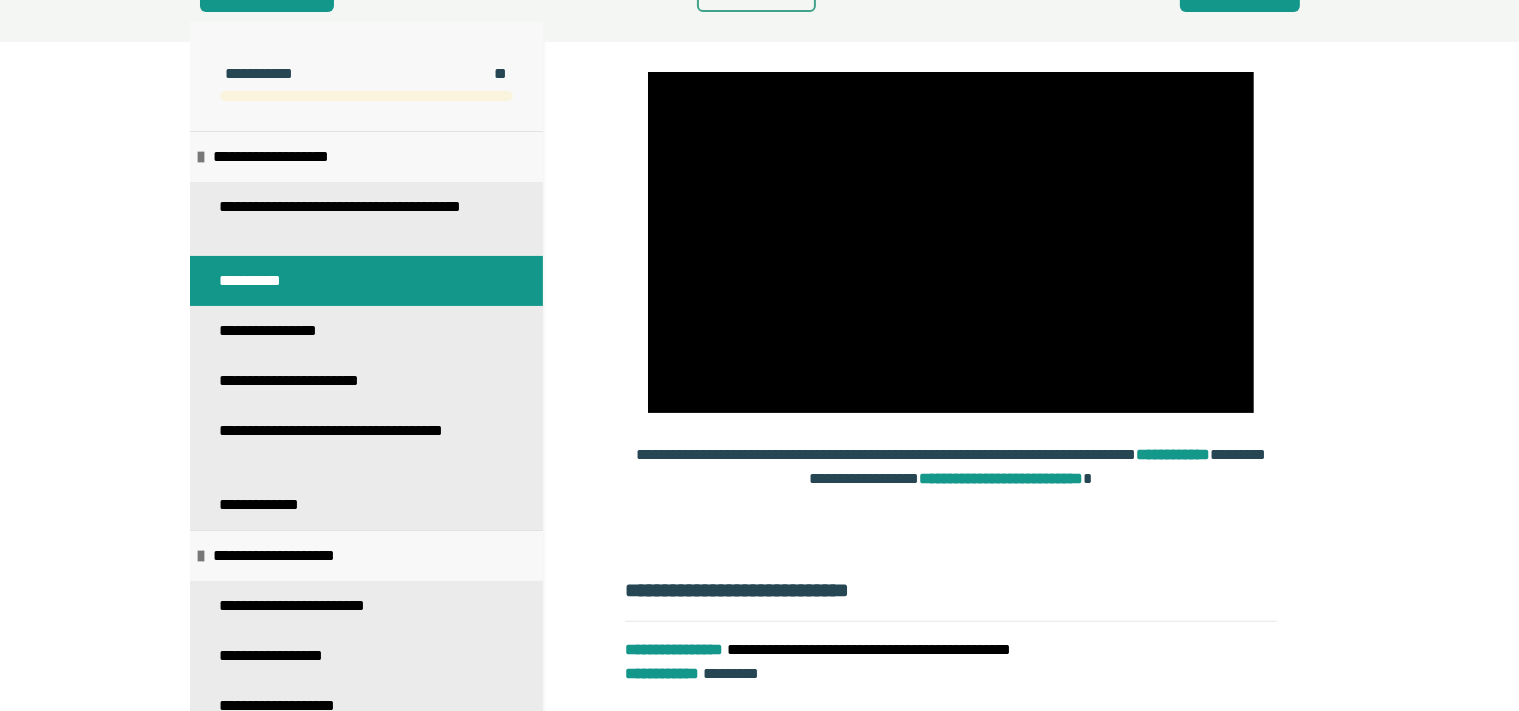 scroll, scrollTop: 565, scrollLeft: 0, axis: vertical 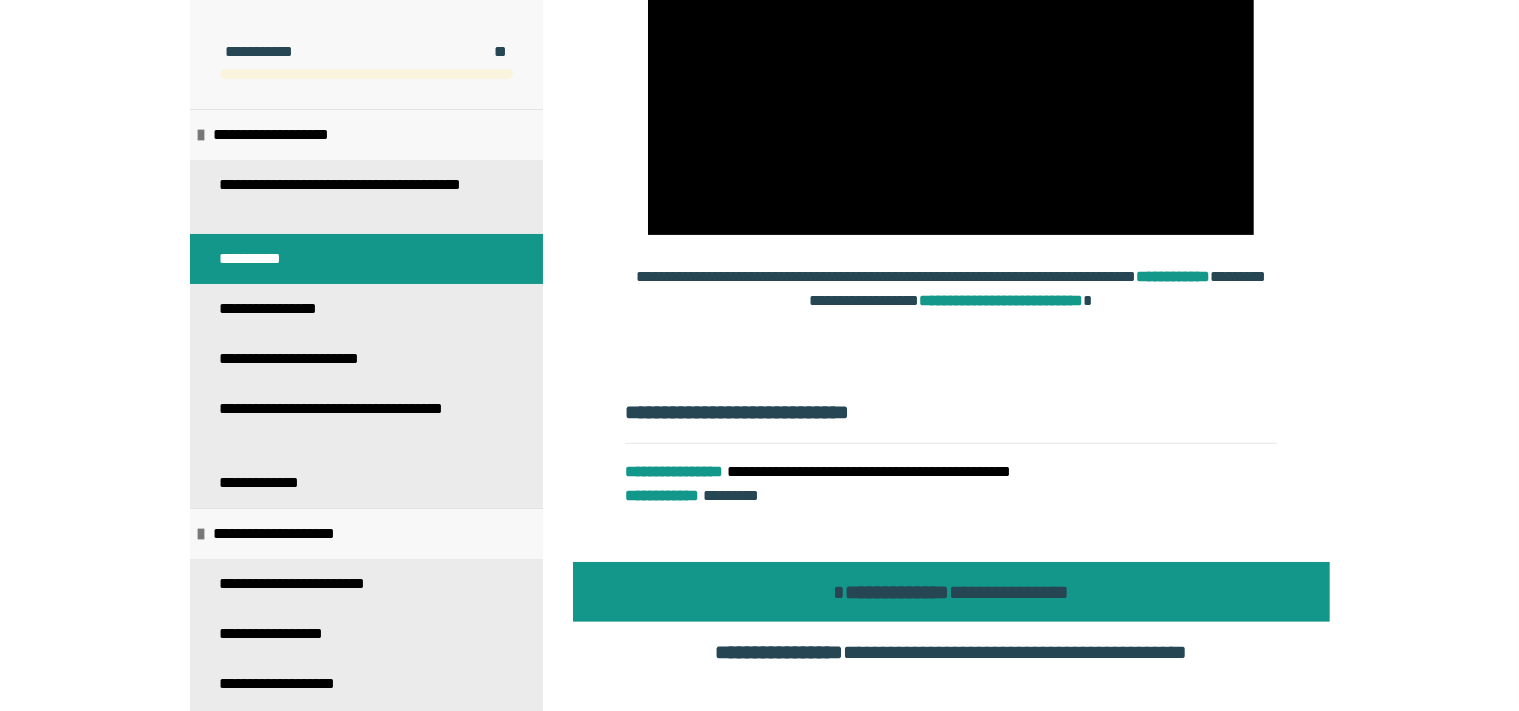 click on "**********" at bounding box center [943, 592] 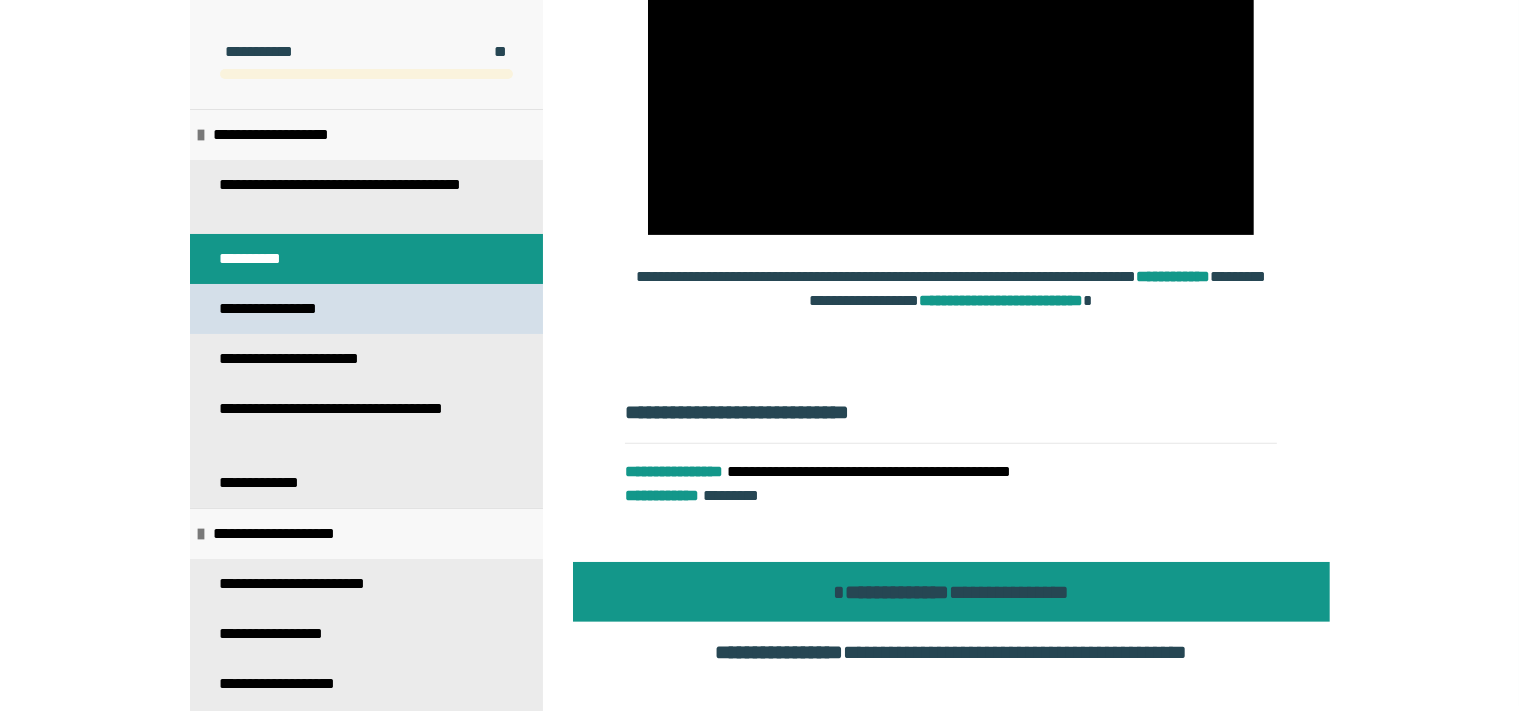 click on "**********" at bounding box center [366, 309] 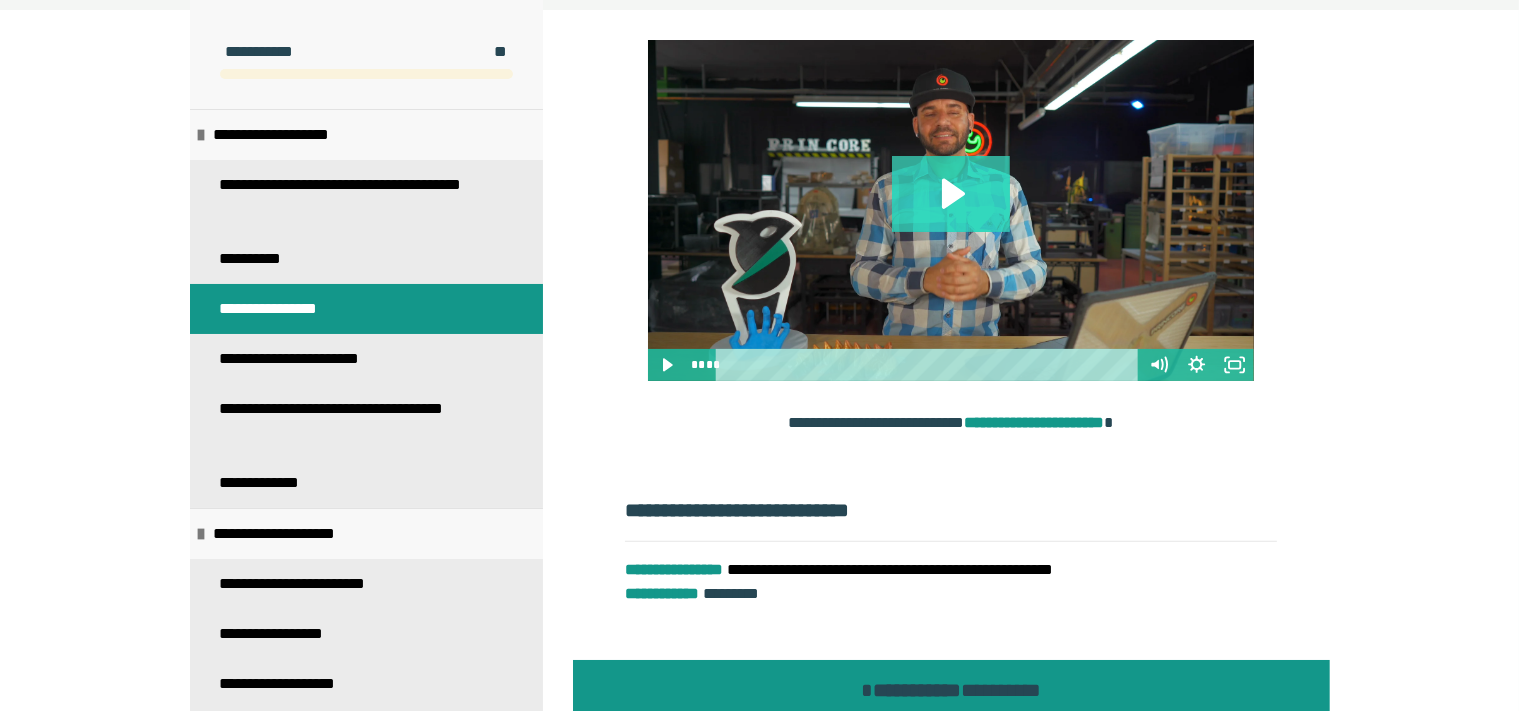 click 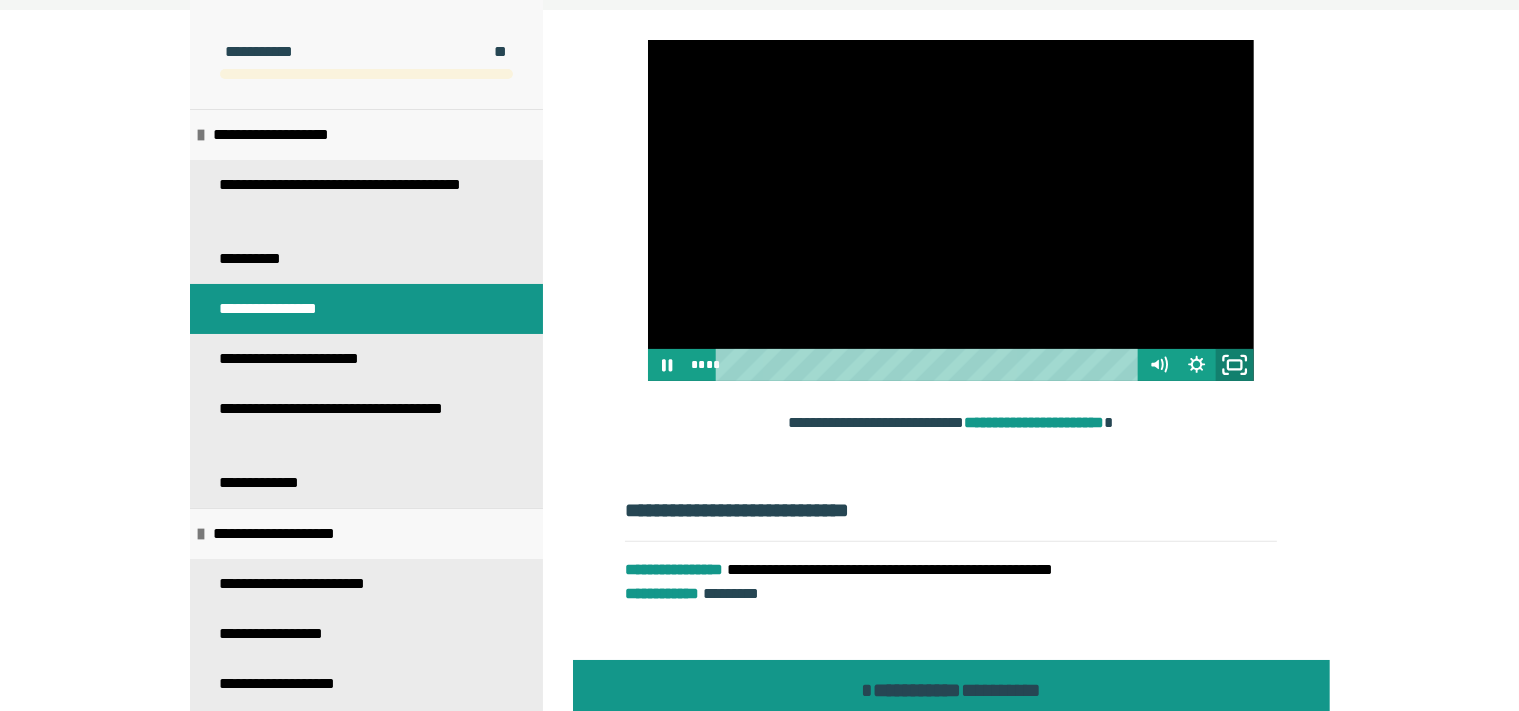 click 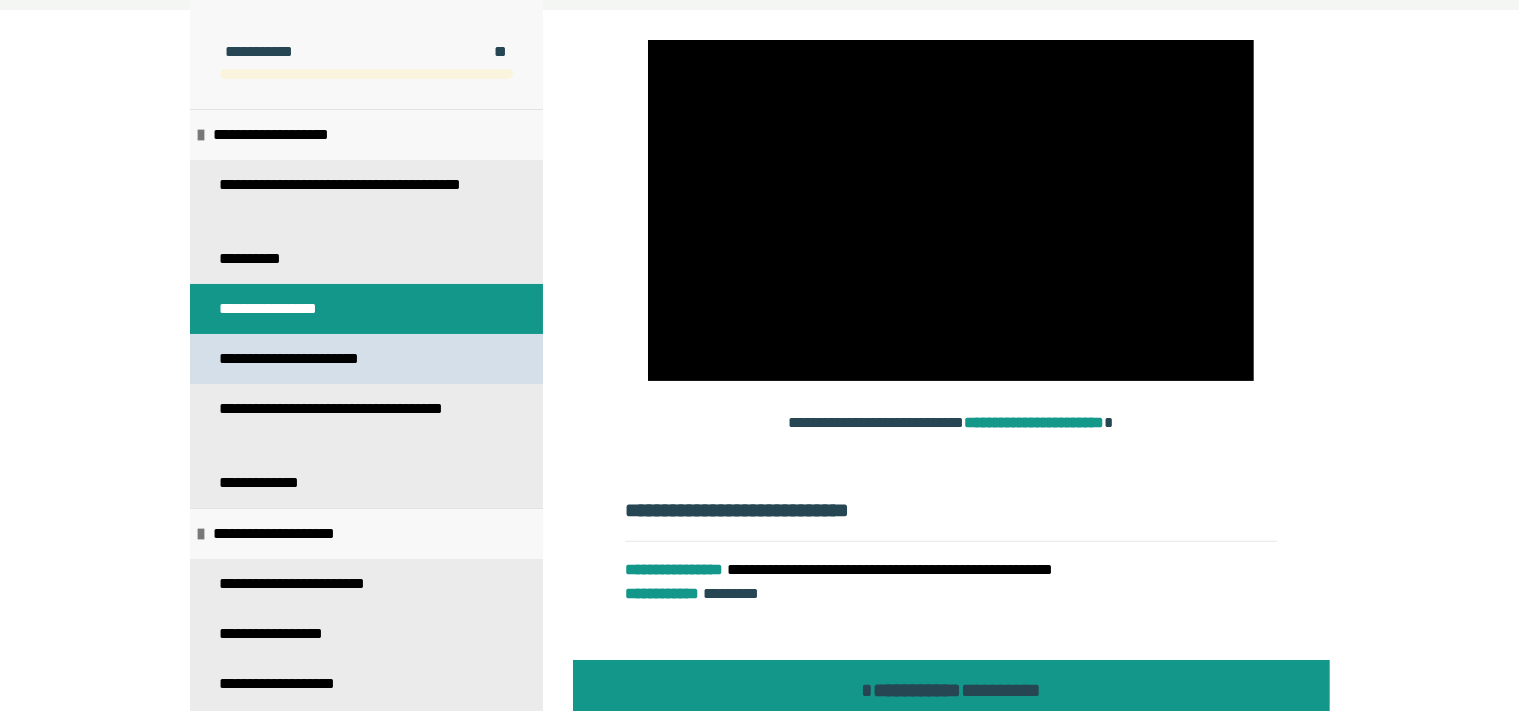 click on "**********" at bounding box center [366, 359] 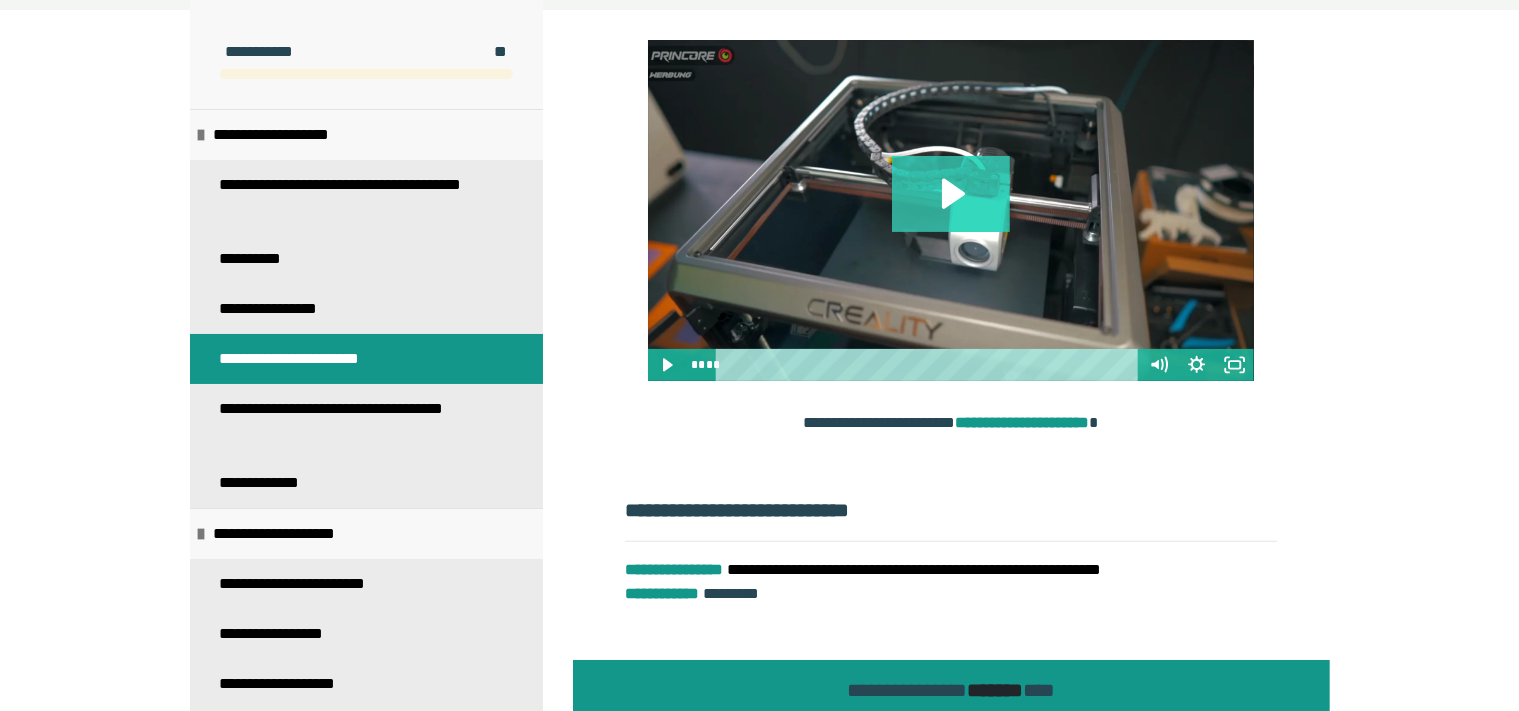 click 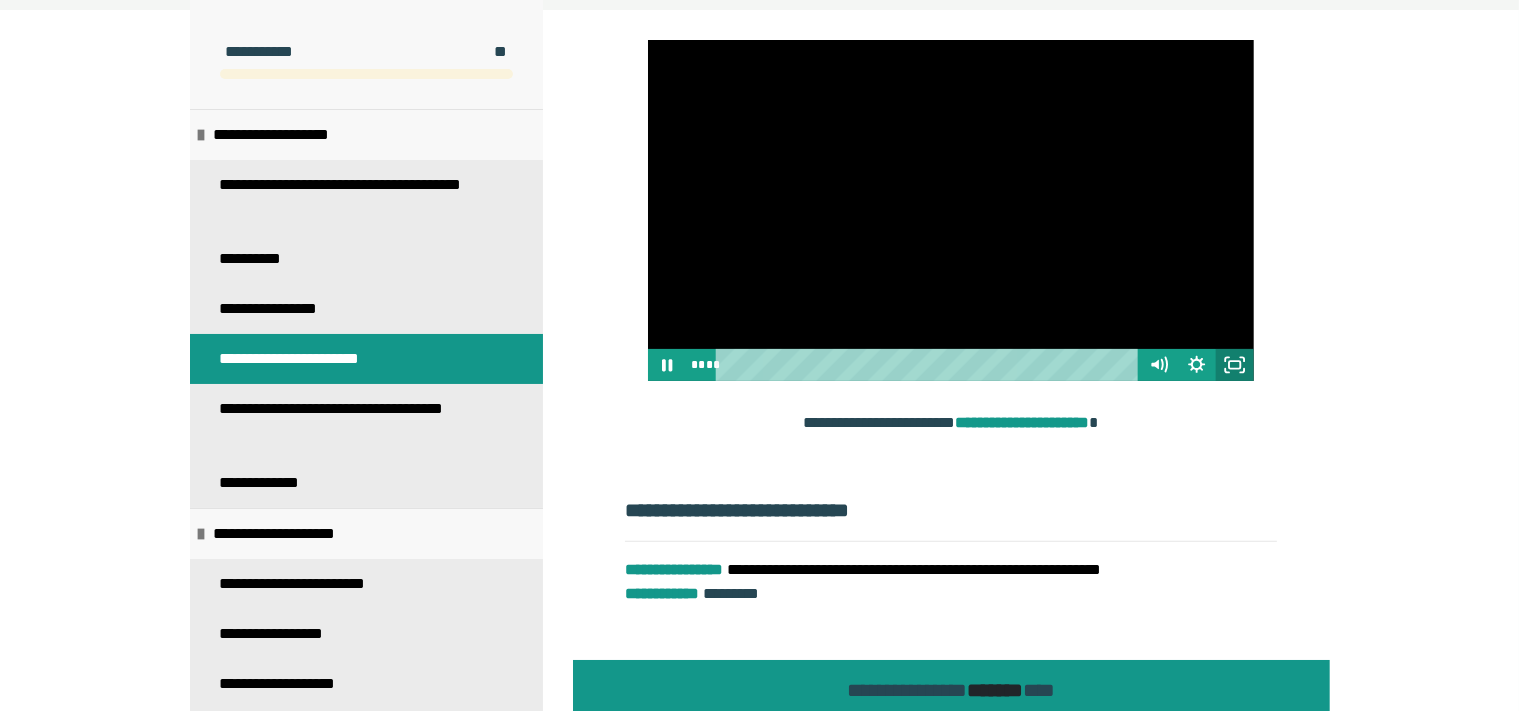 click 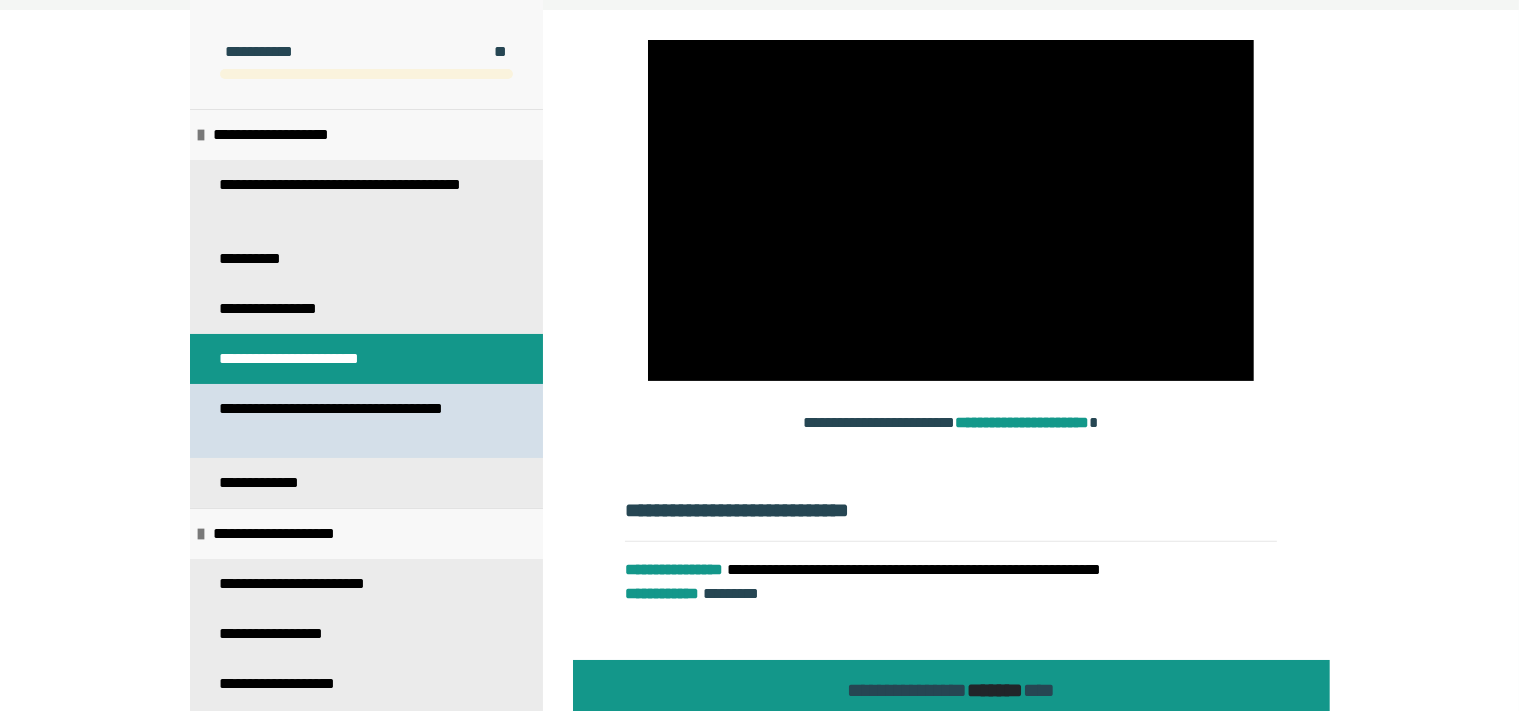 click on "**********" at bounding box center (350, 421) 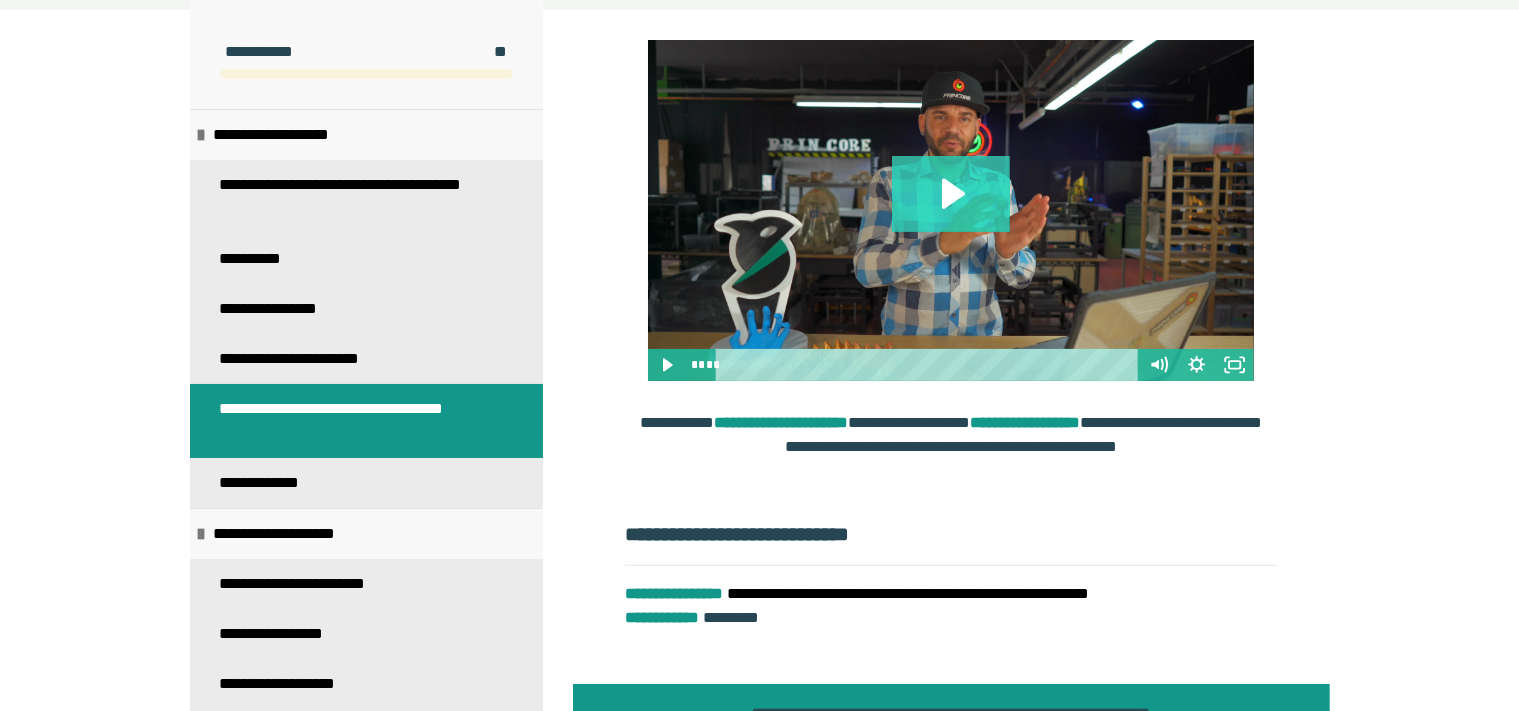 click 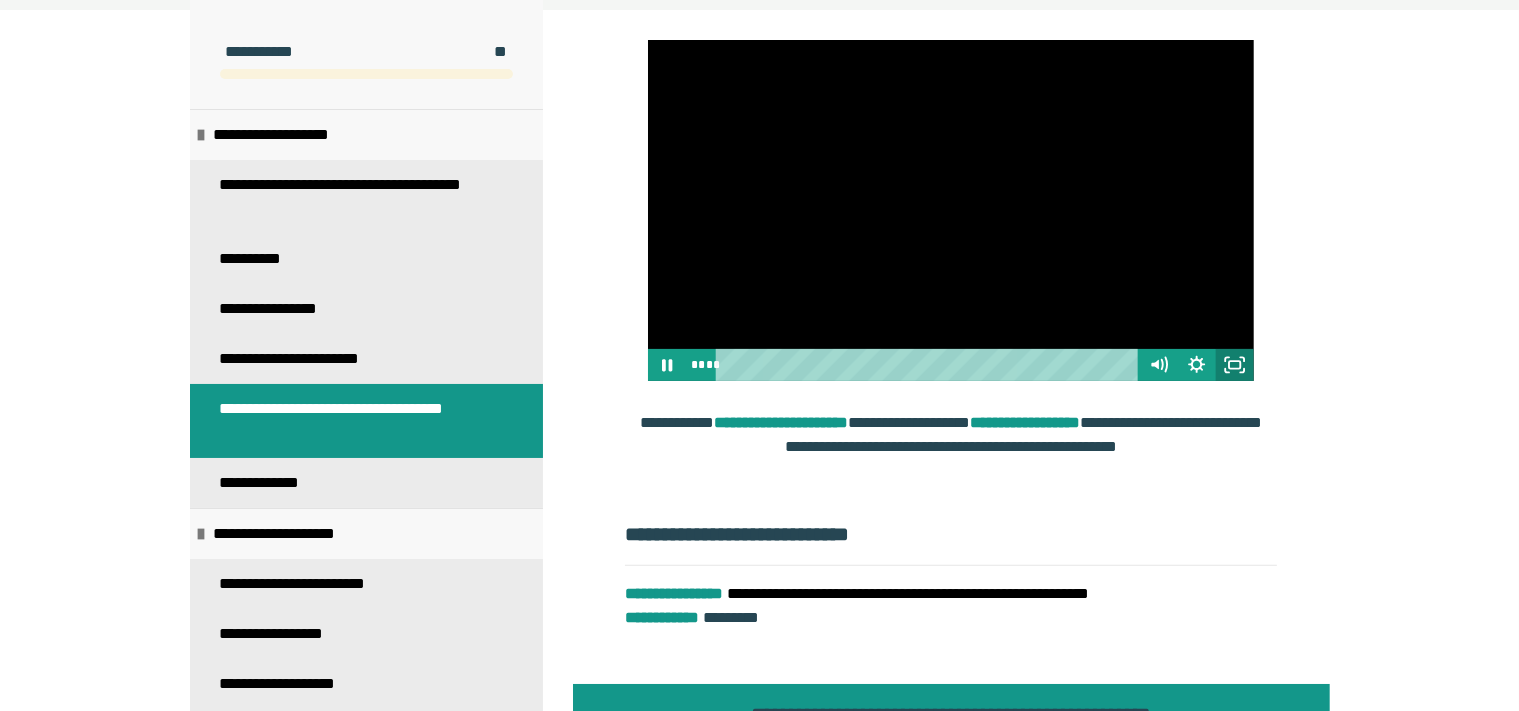 click 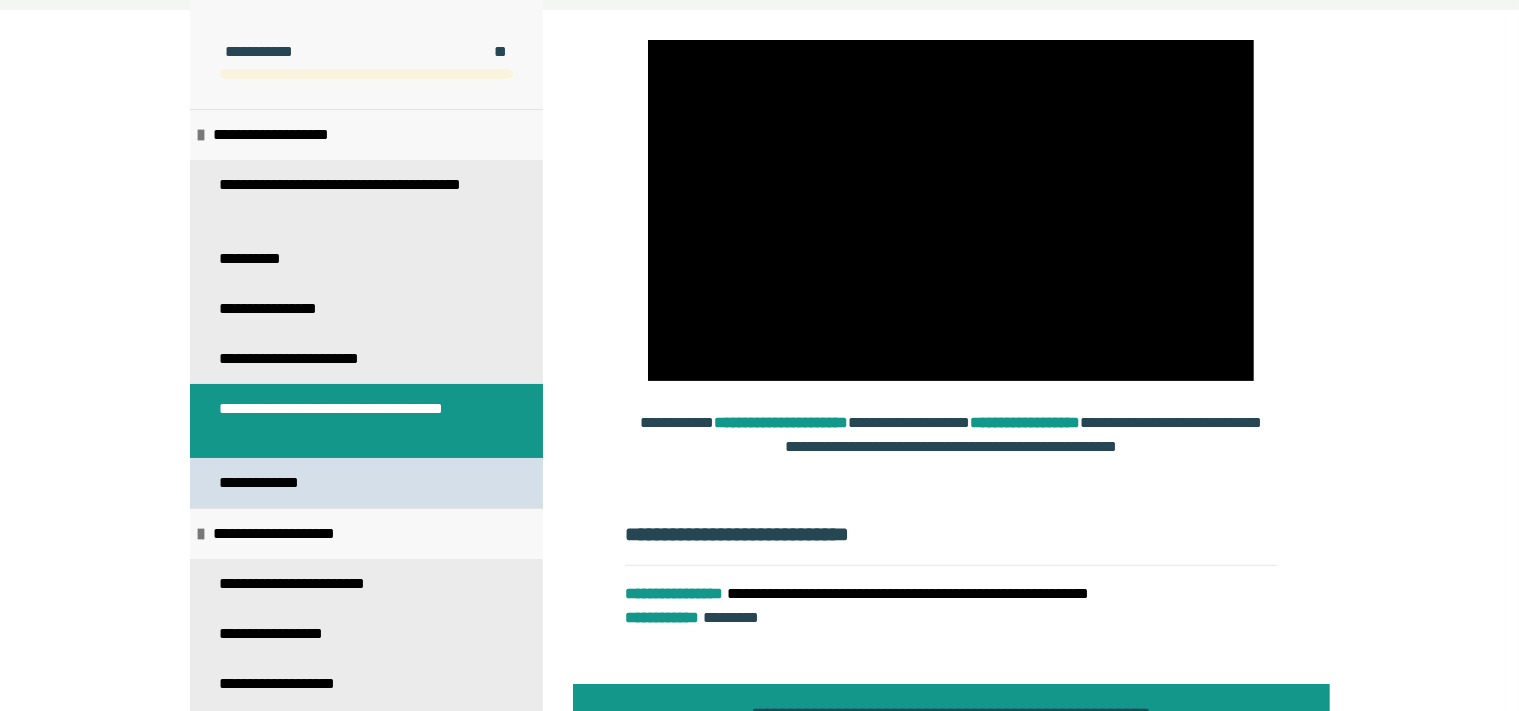 click on "**********" at bounding box center (366, 483) 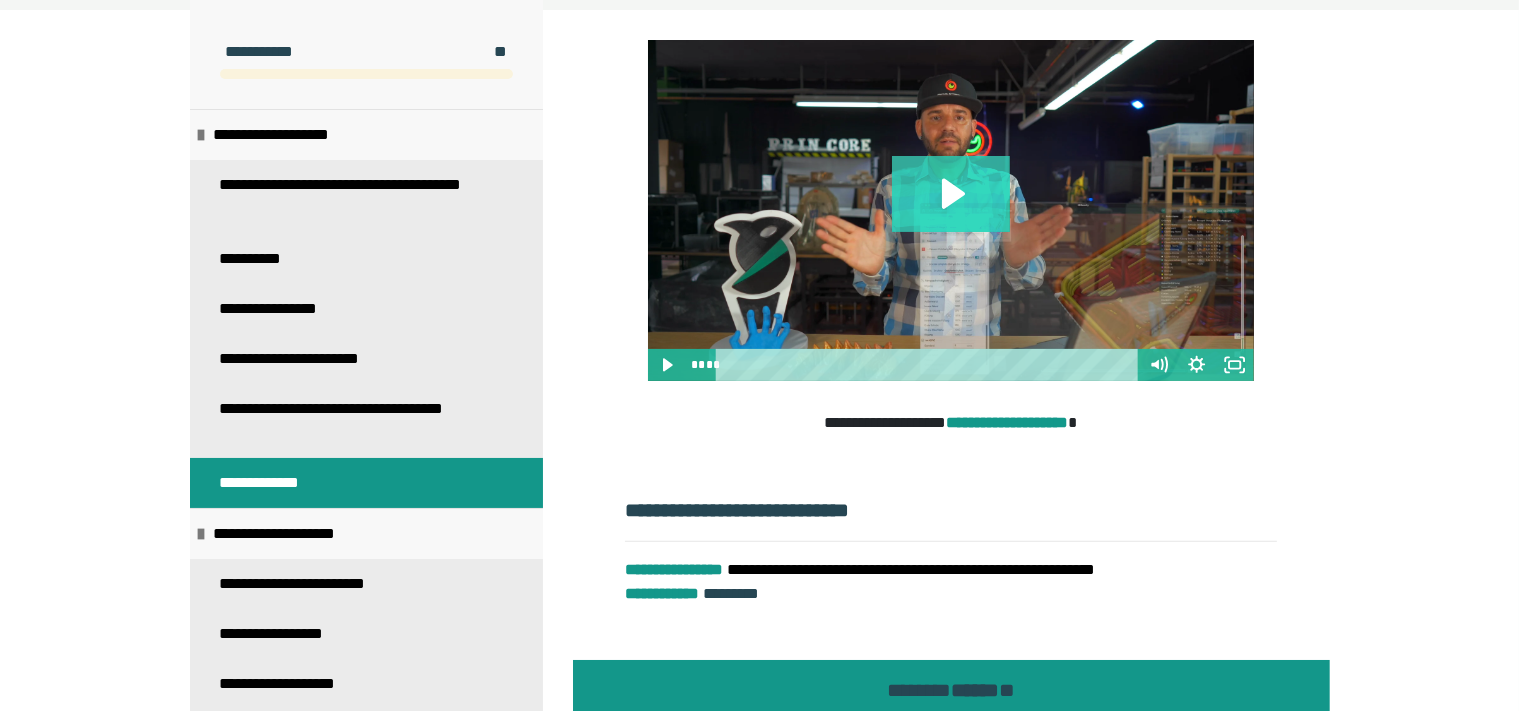 click 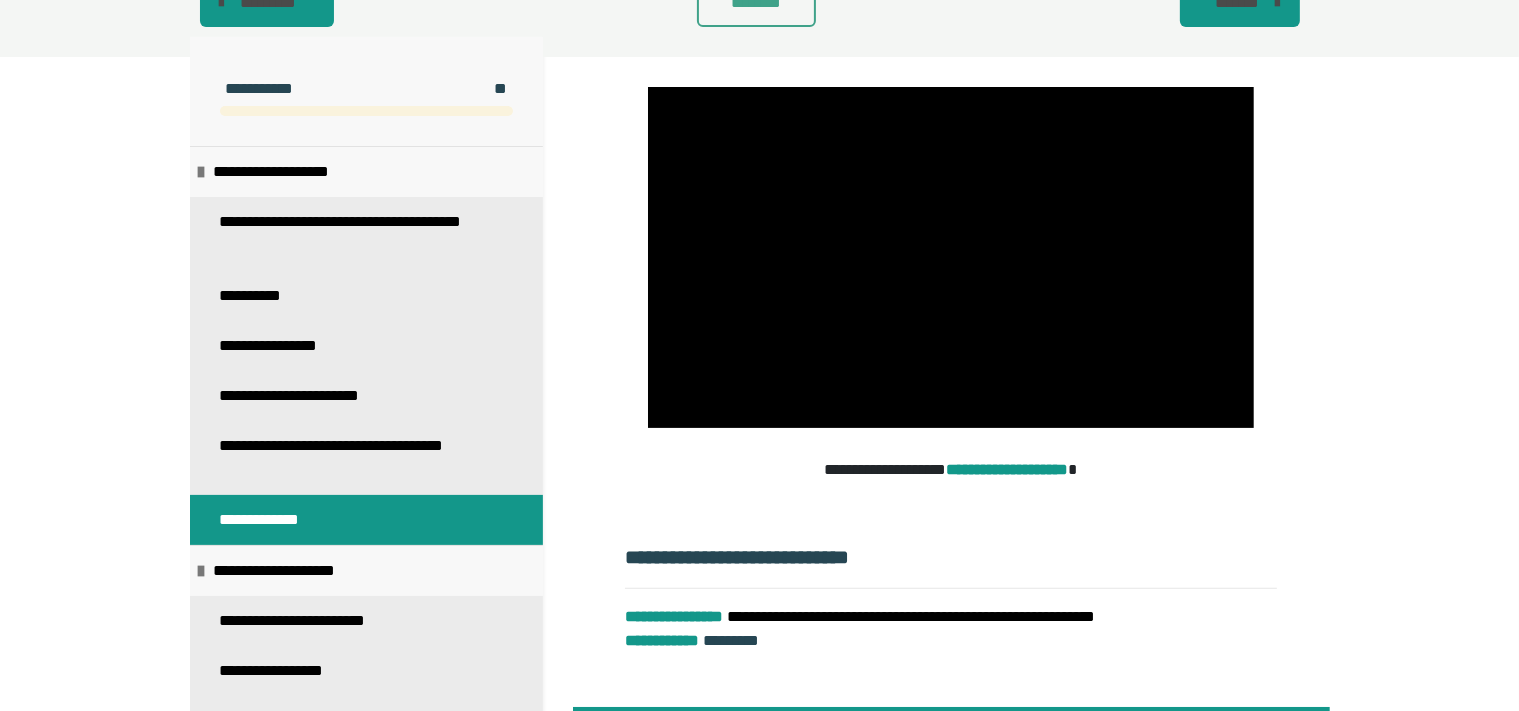 scroll, scrollTop: 424, scrollLeft: 0, axis: vertical 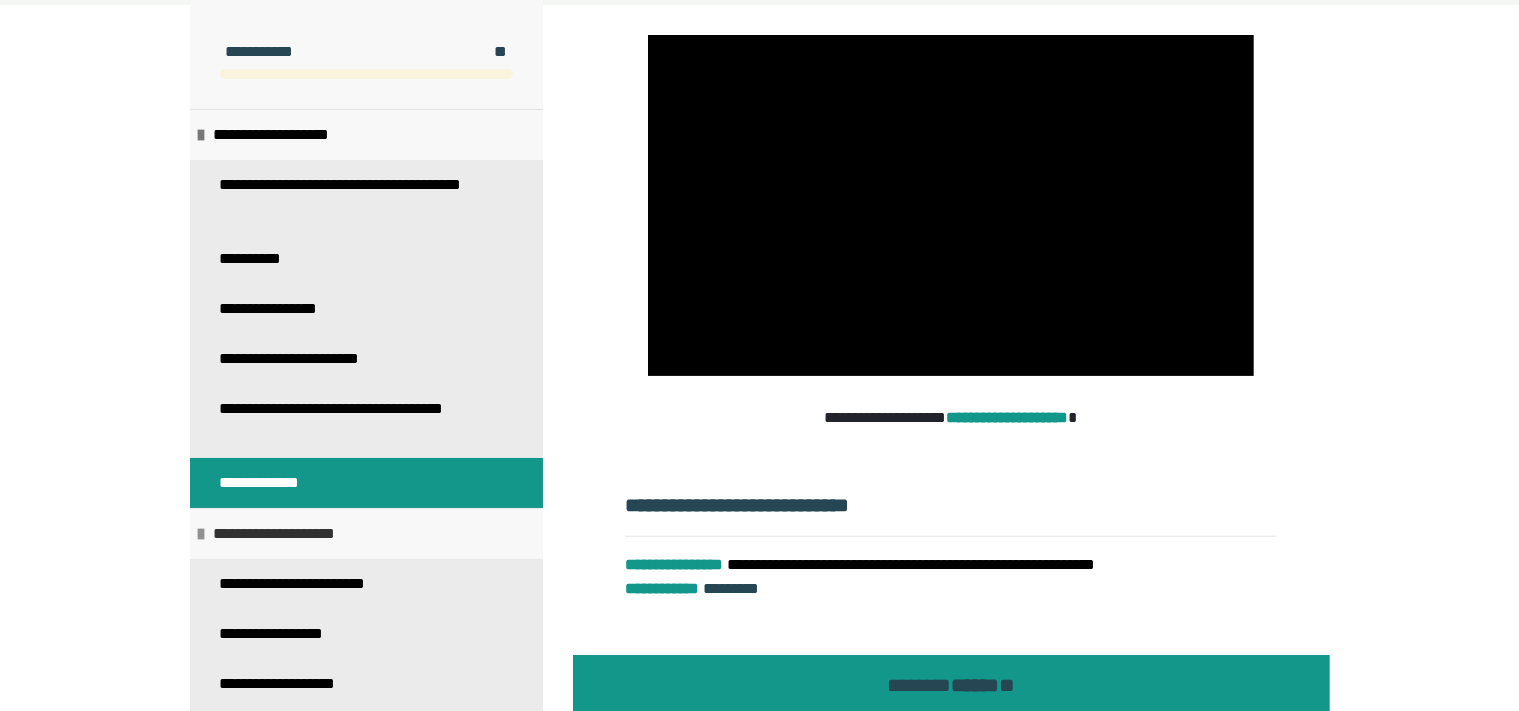 click on "**********" at bounding box center (291, 534) 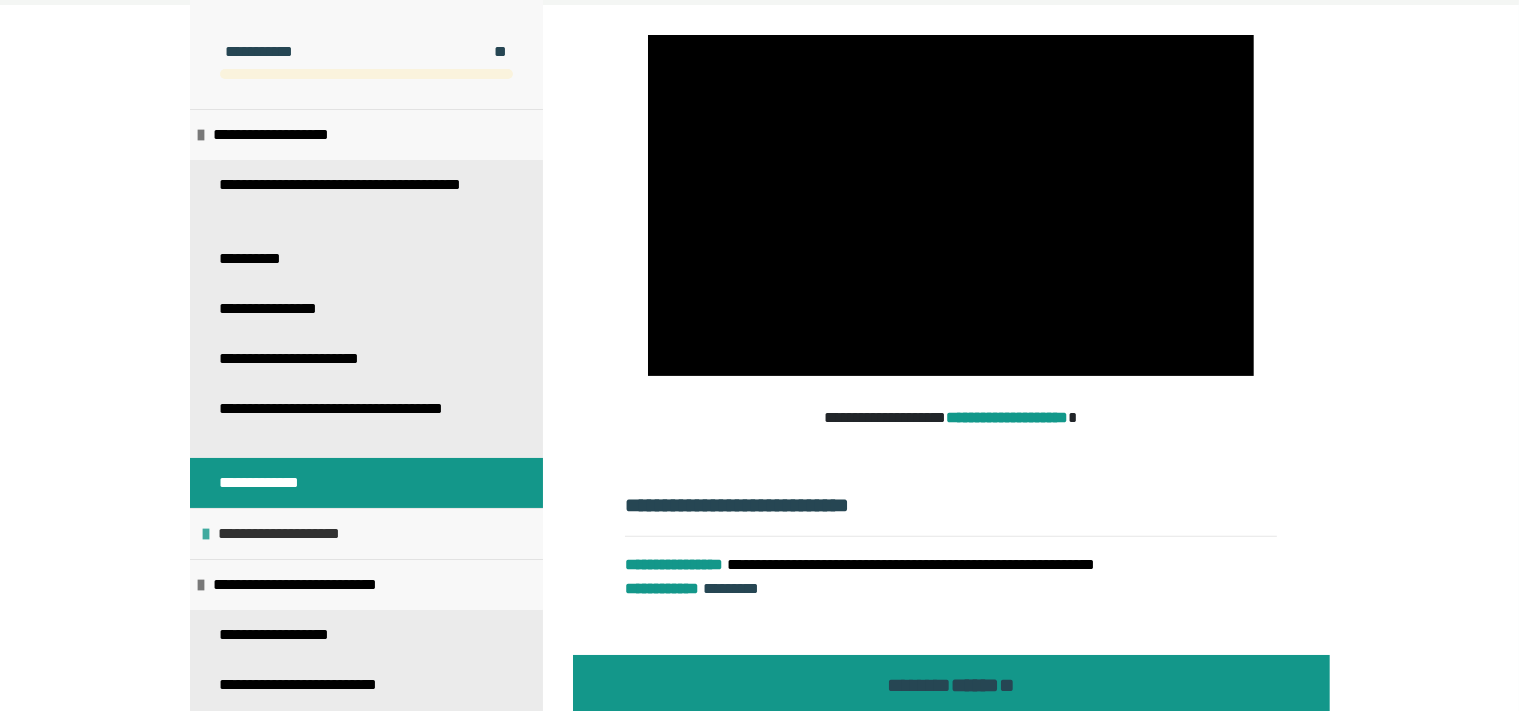 click on "**********" at bounding box center (296, 534) 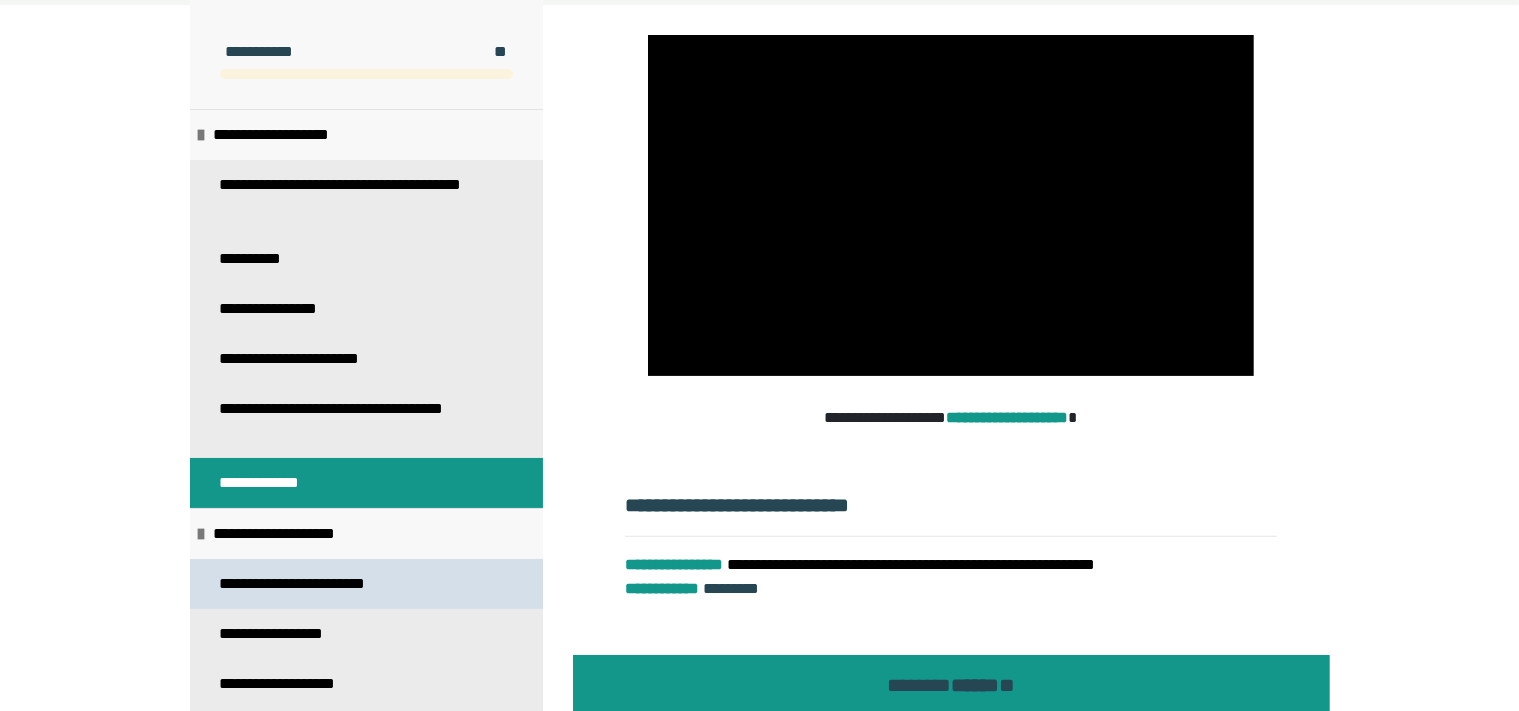 click on "**********" at bounding box center (308, 584) 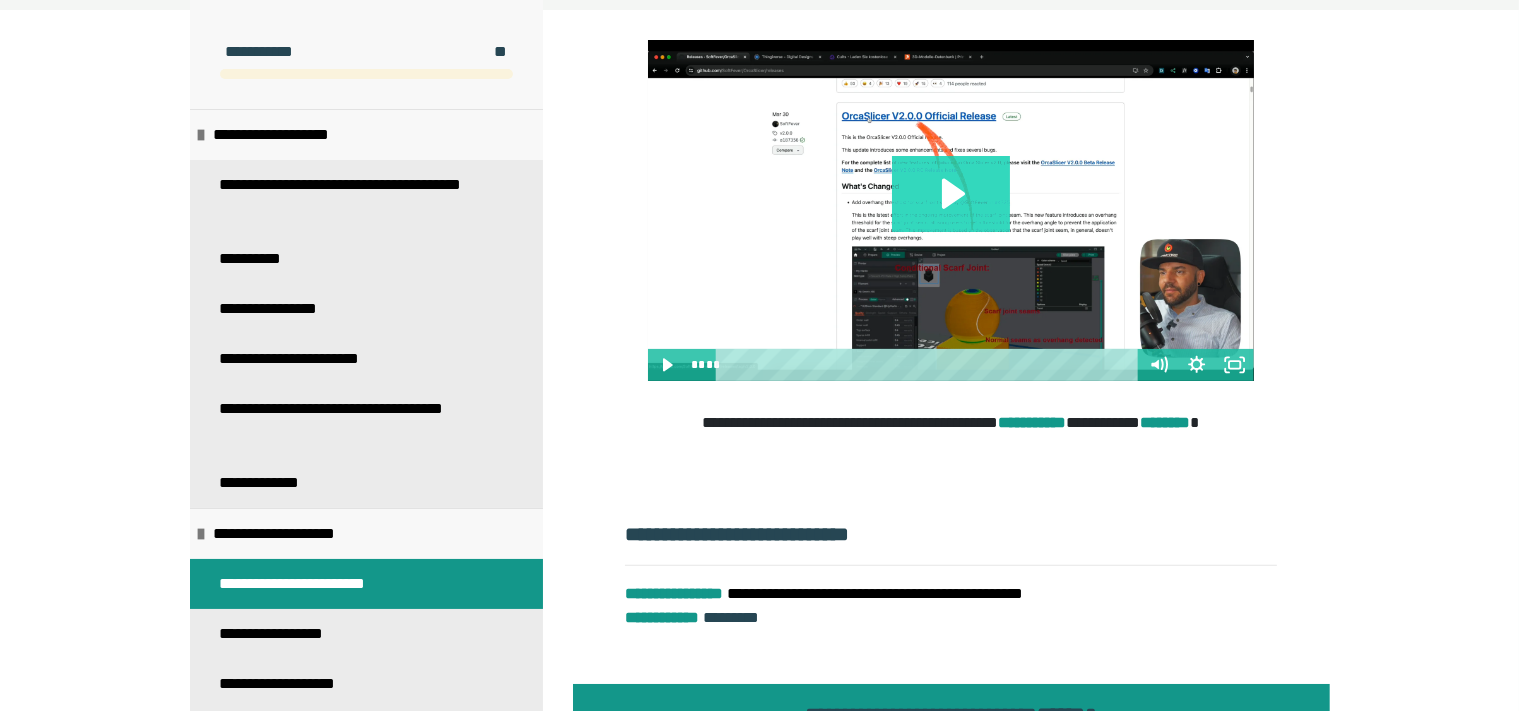 click 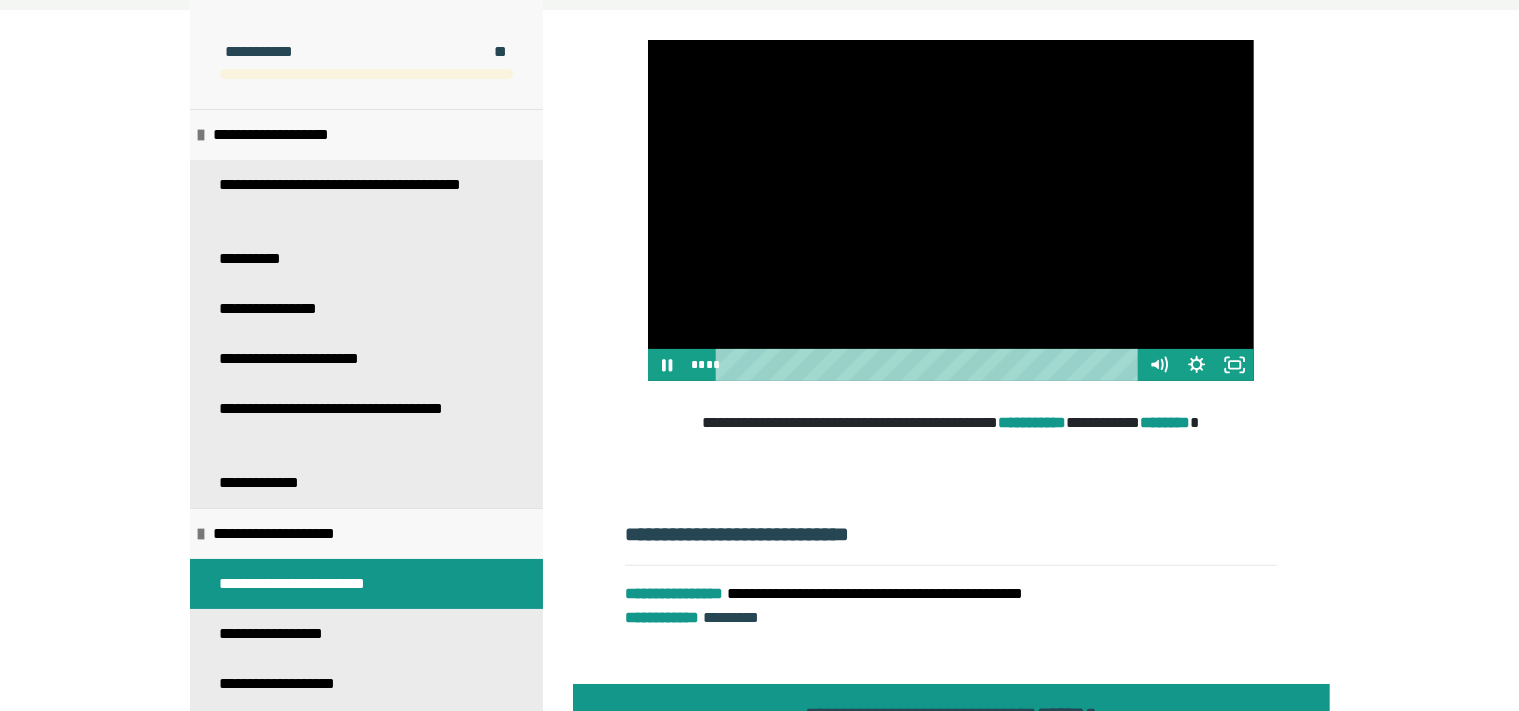 click at bounding box center [951, 210] 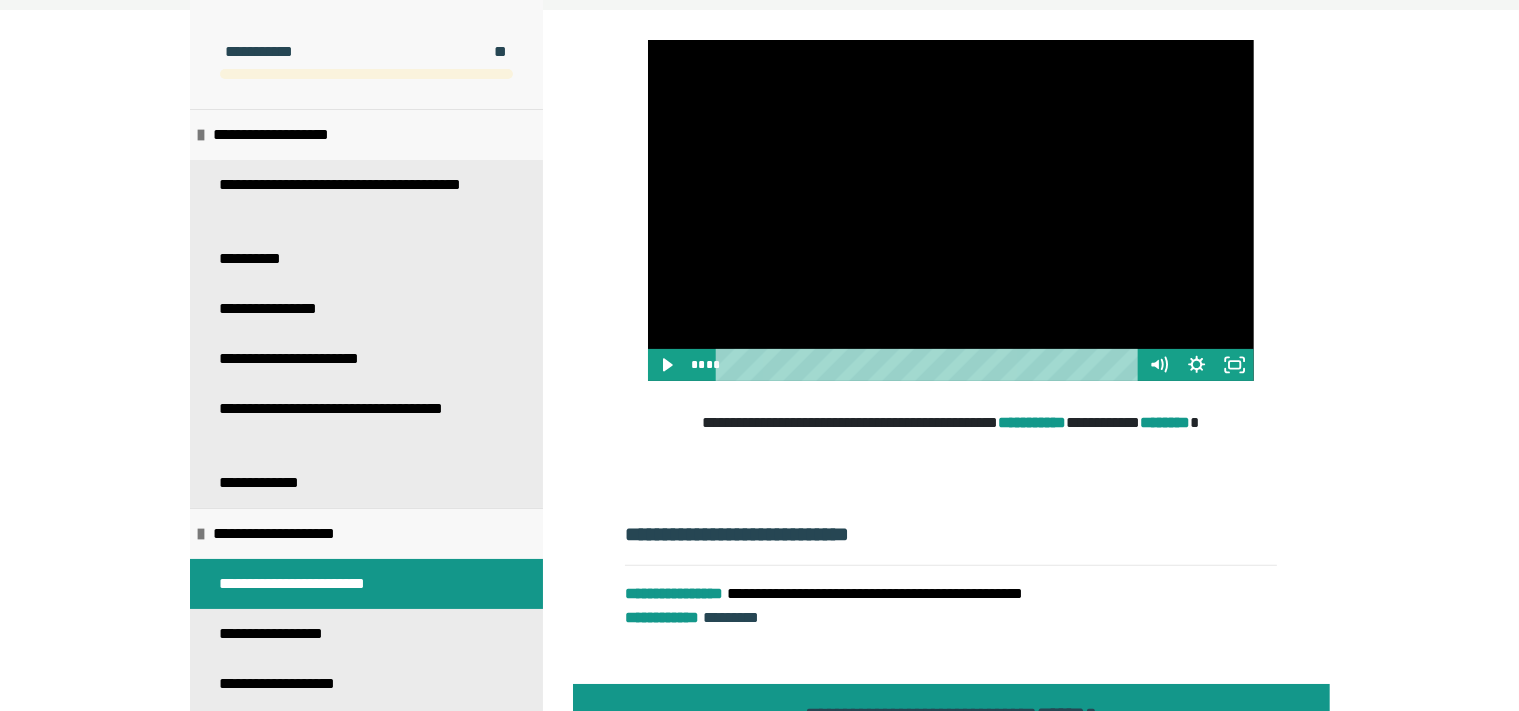 click at bounding box center (951, 435) 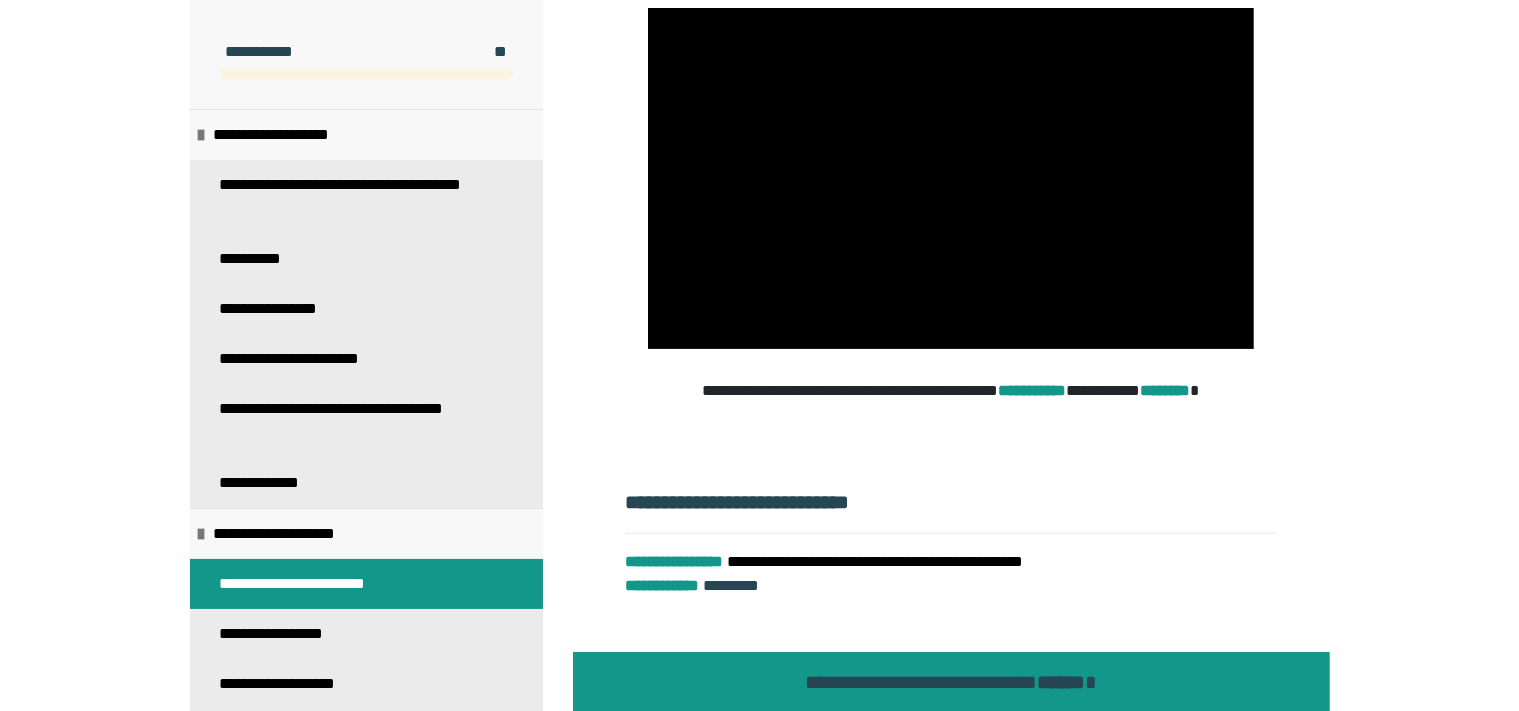 scroll, scrollTop: 472, scrollLeft: 0, axis: vertical 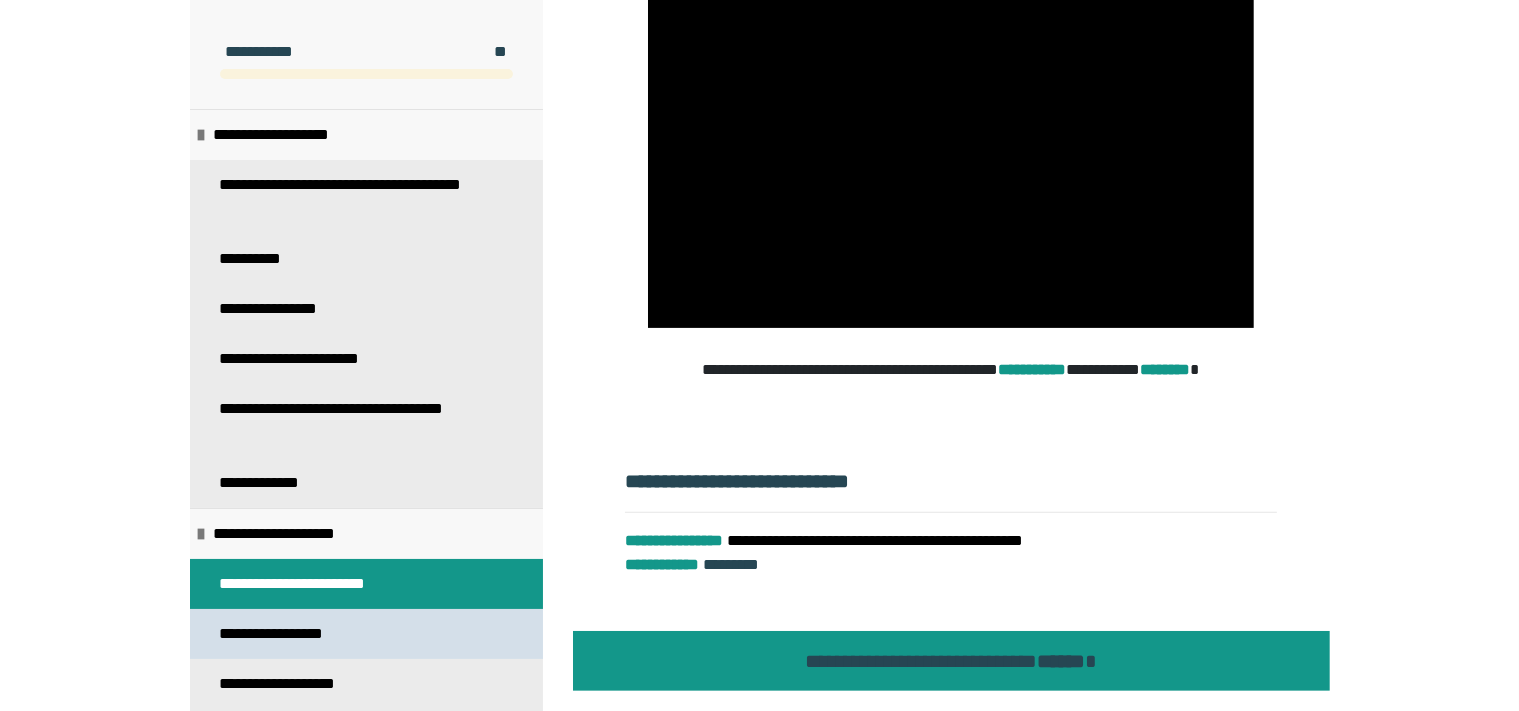 click on "**********" at bounding box center (366, 634) 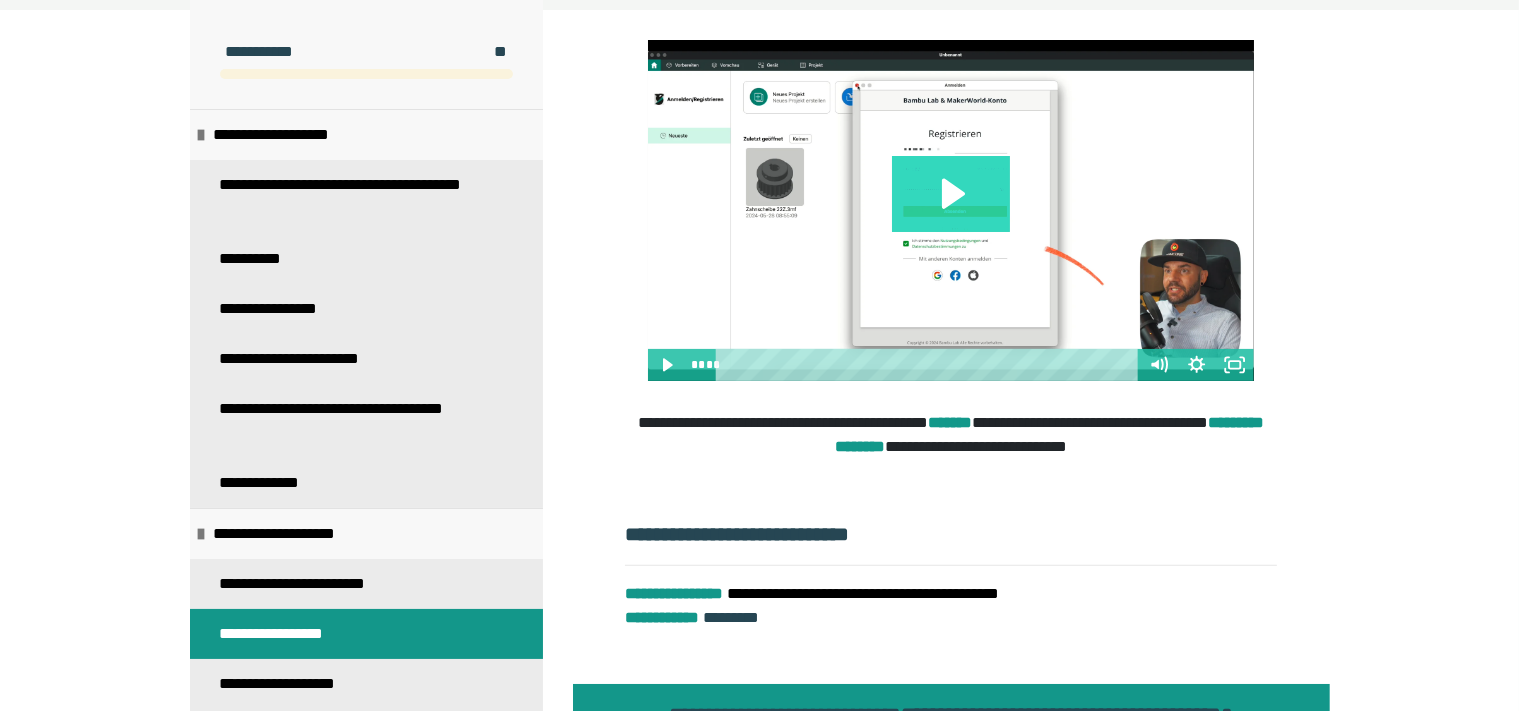 click 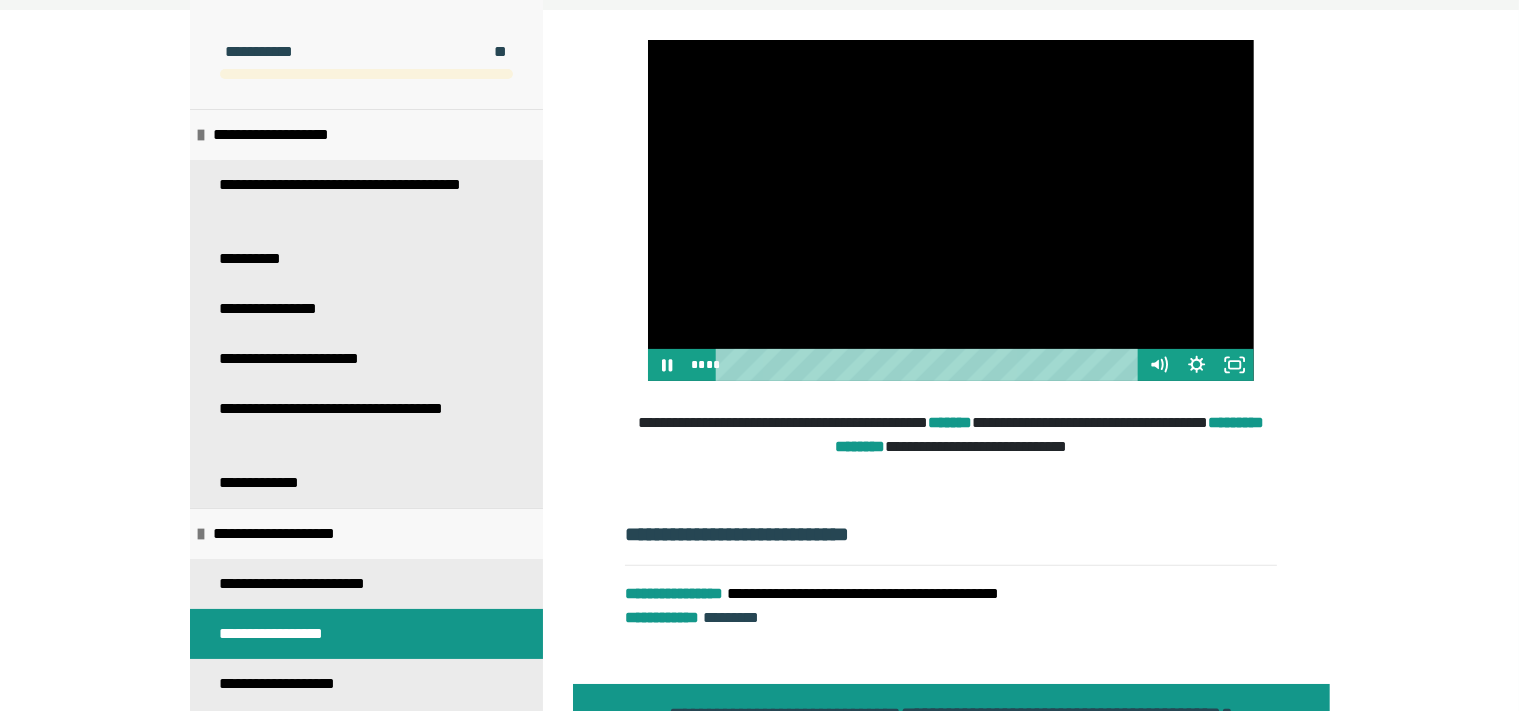 click at bounding box center (951, 210) 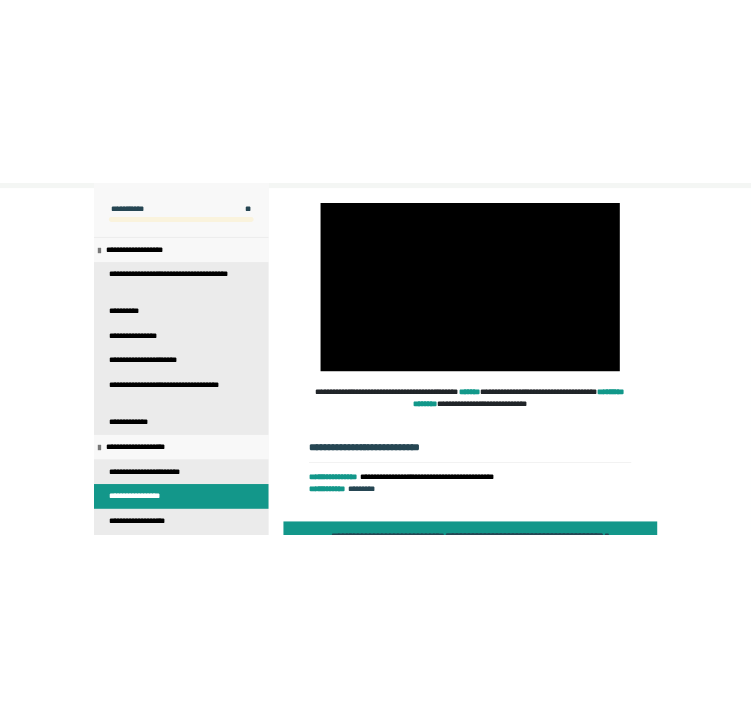 scroll, scrollTop: 382, scrollLeft: 0, axis: vertical 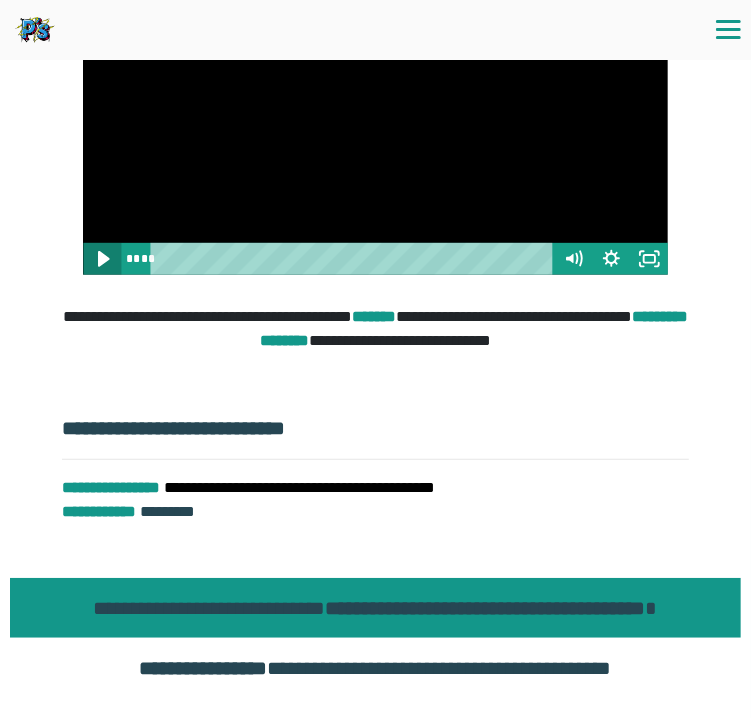 click 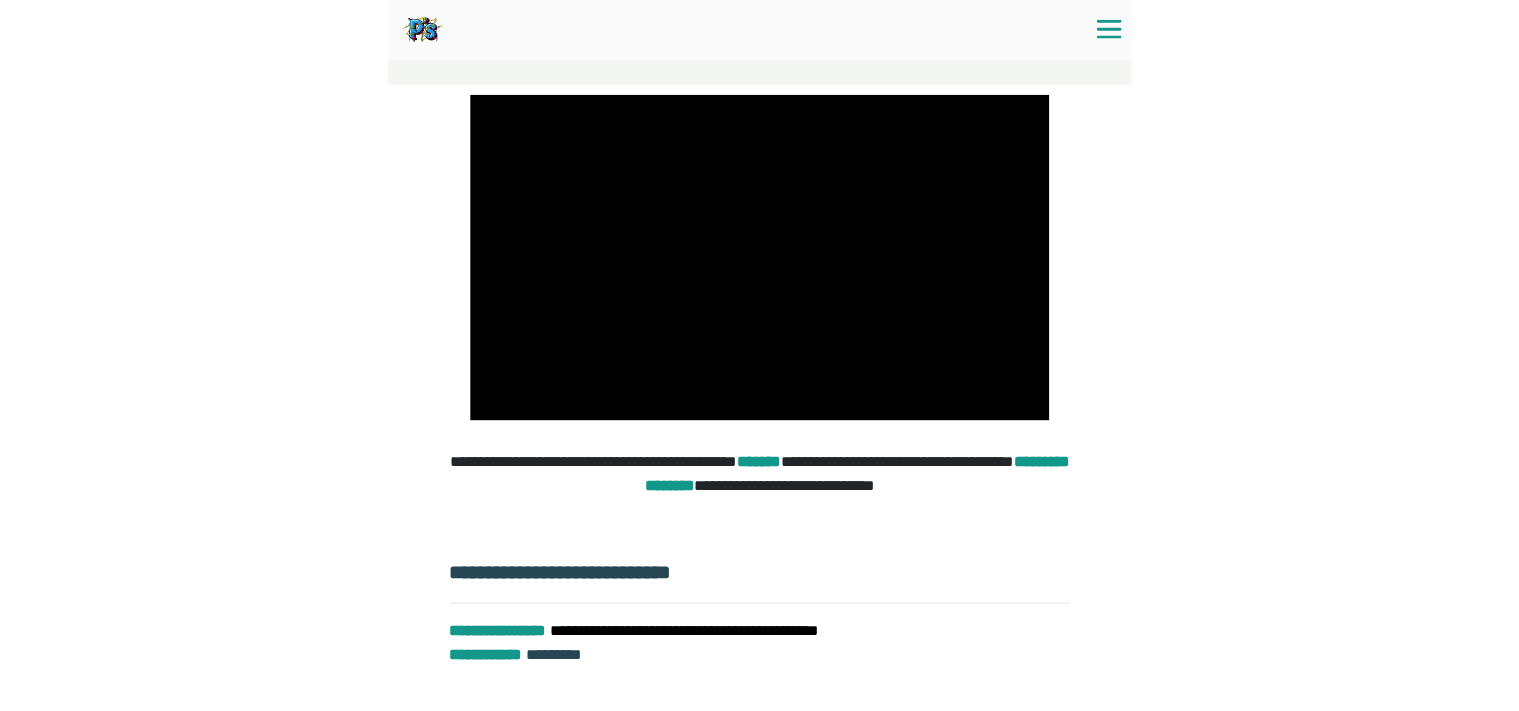 scroll, scrollTop: 225, scrollLeft: 0, axis: vertical 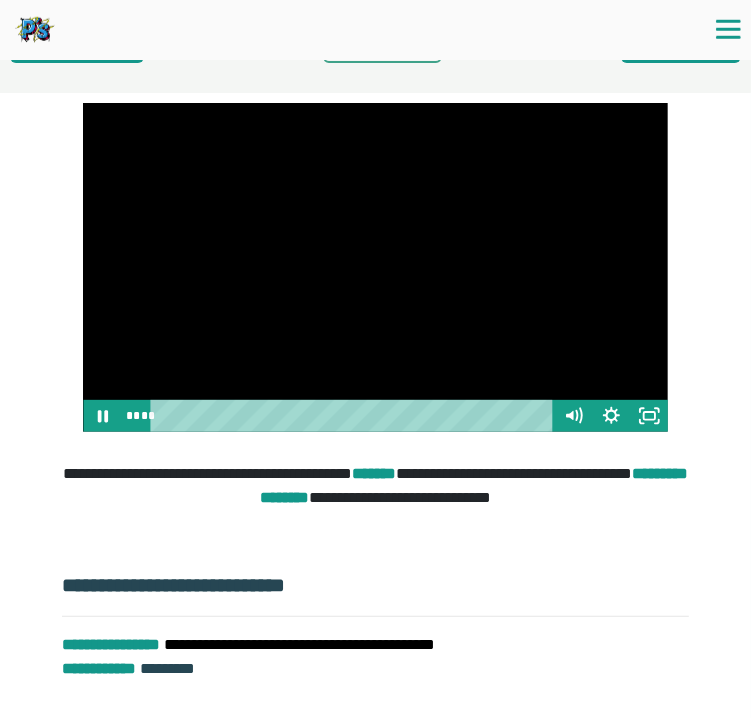 click at bounding box center [375, 267] 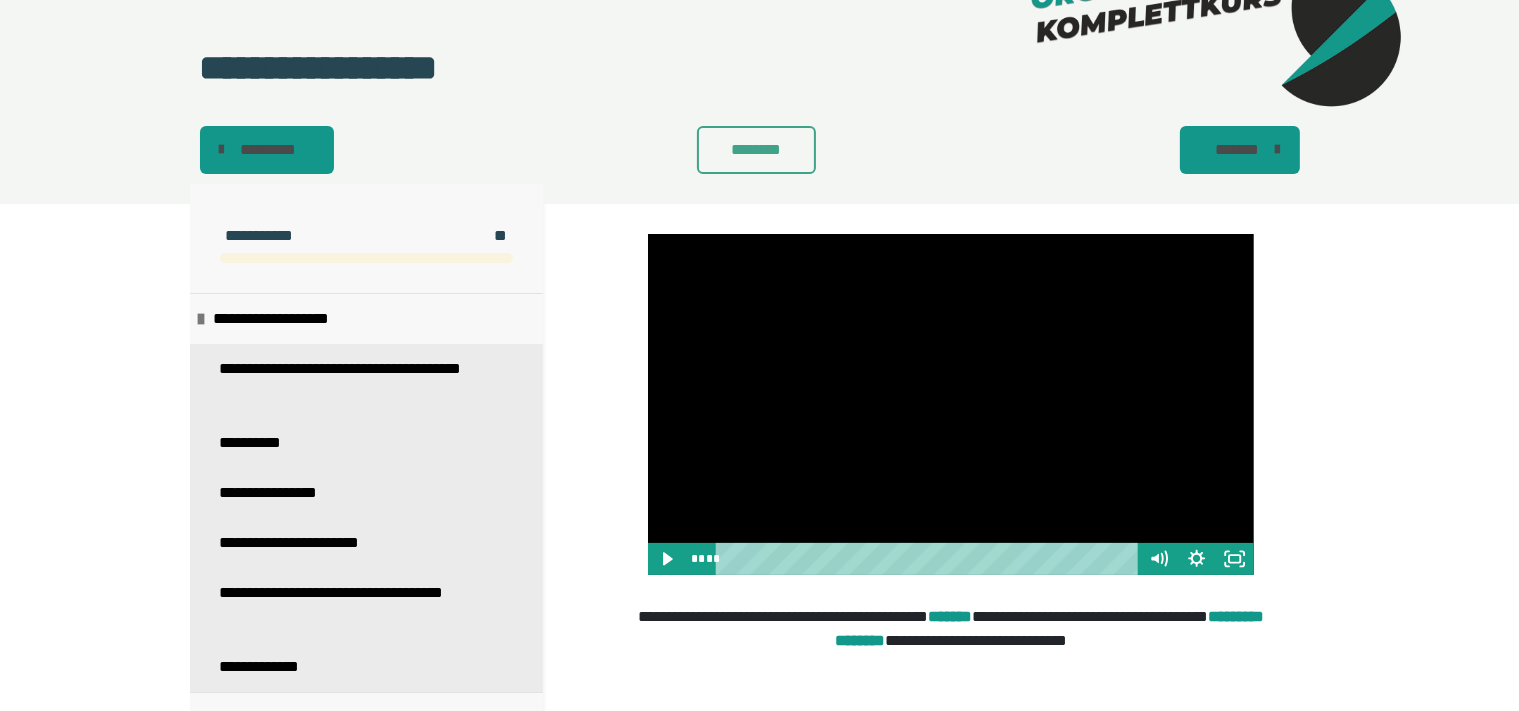 click at bounding box center (951, 404) 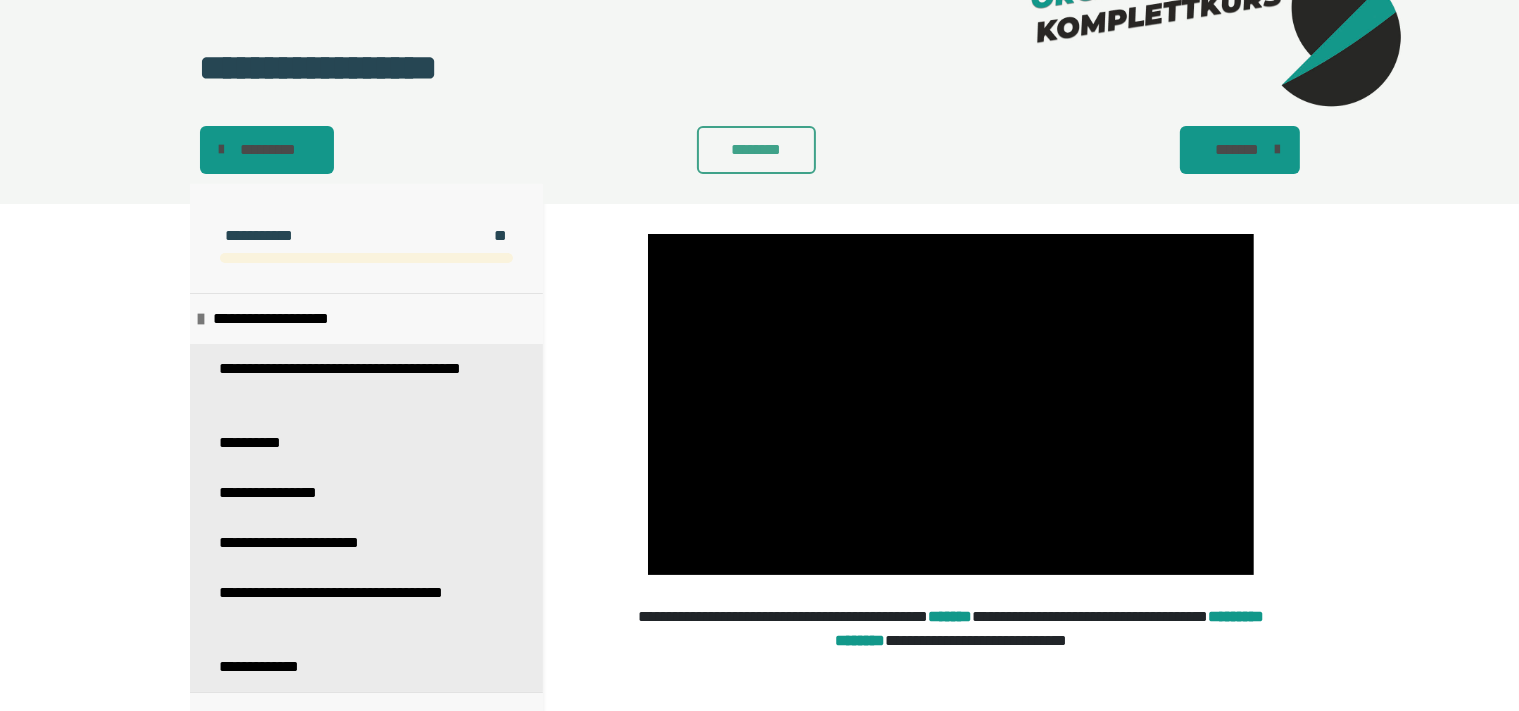 click at bounding box center (951, 404) 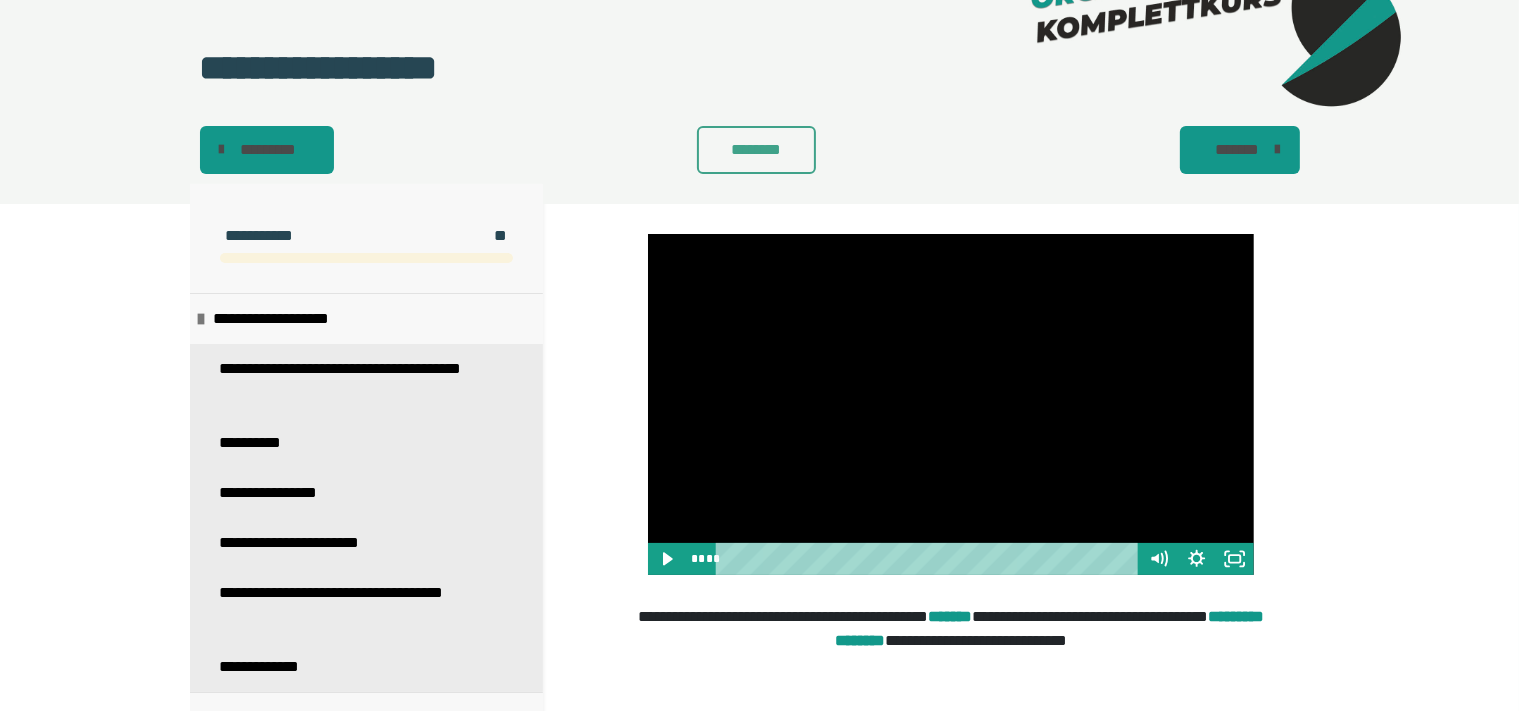 click on "**********" at bounding box center [759, 2246] 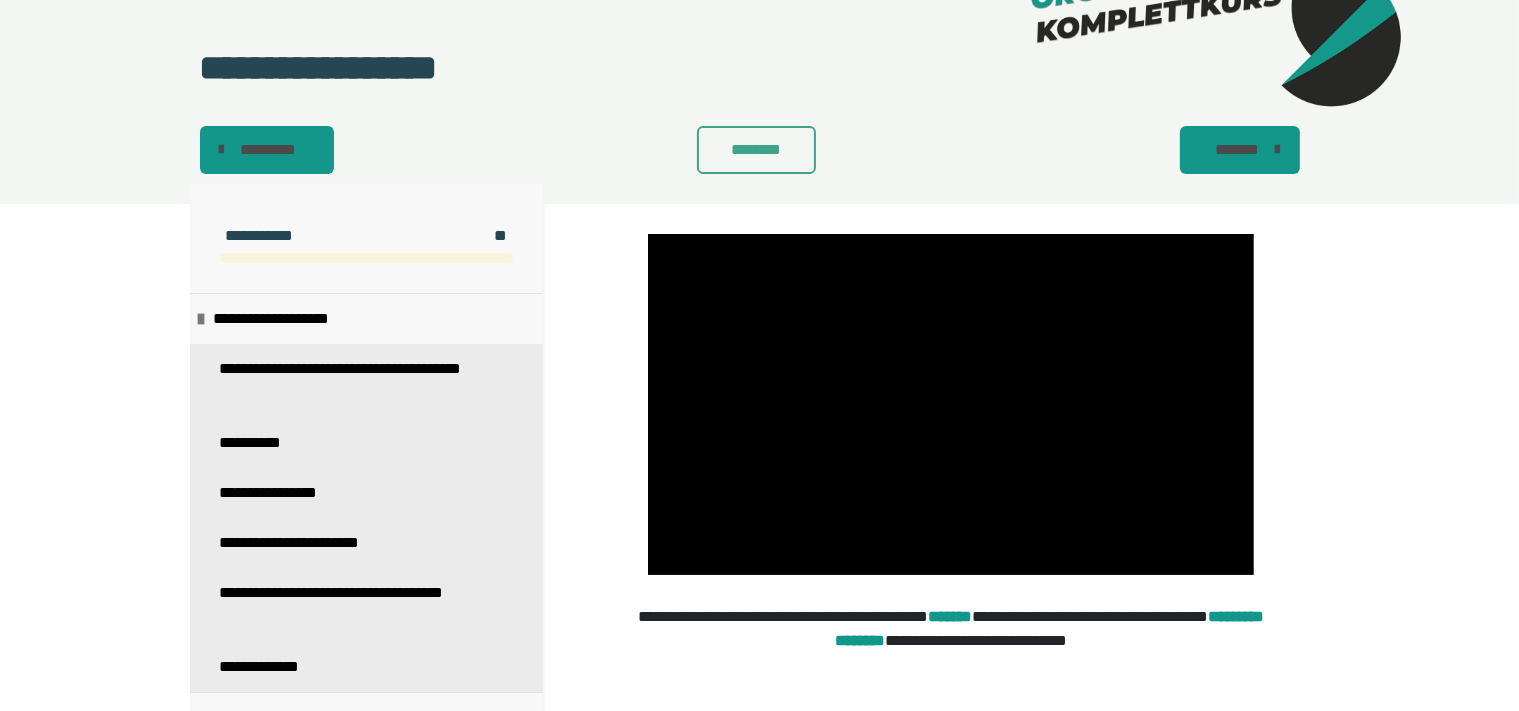 click on "********" at bounding box center [757, 150] 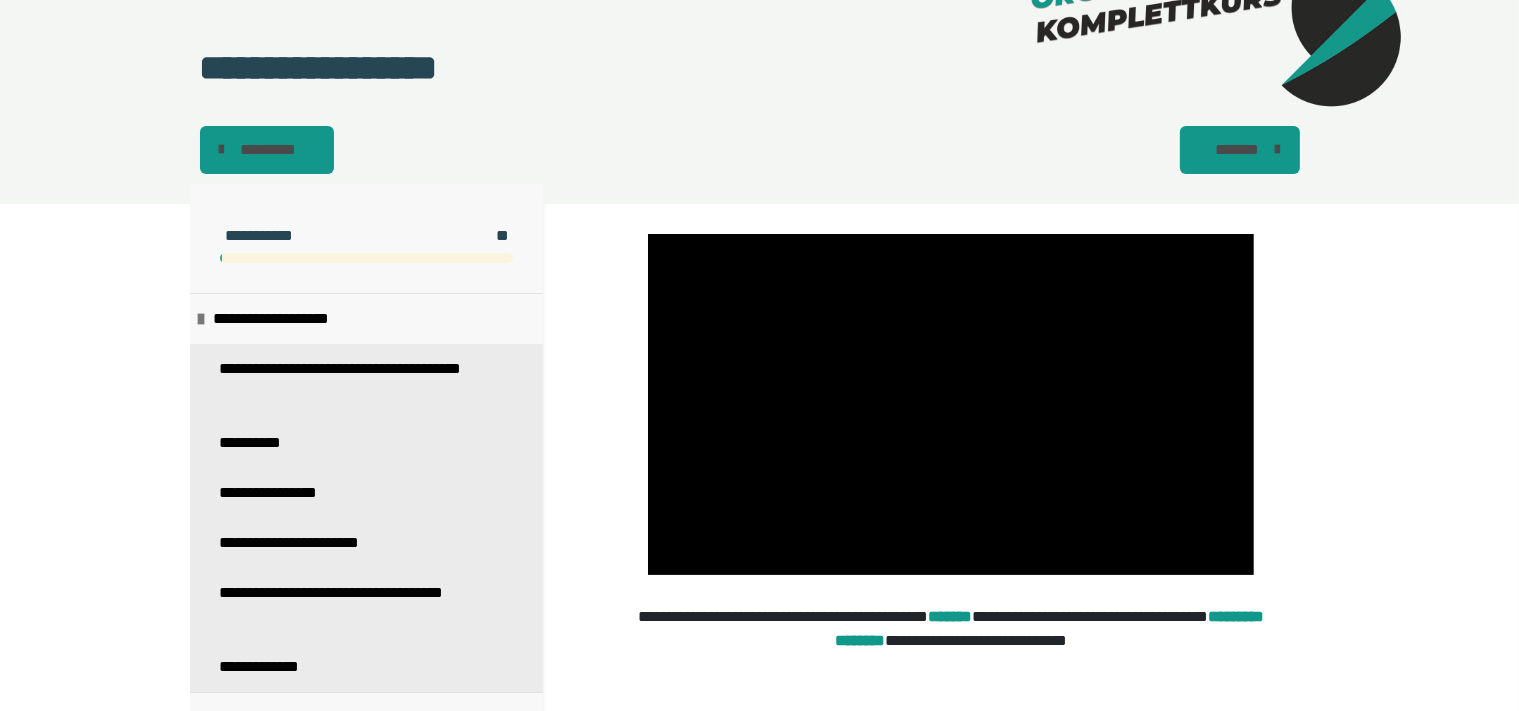 click on "*******" at bounding box center (1238, 150) 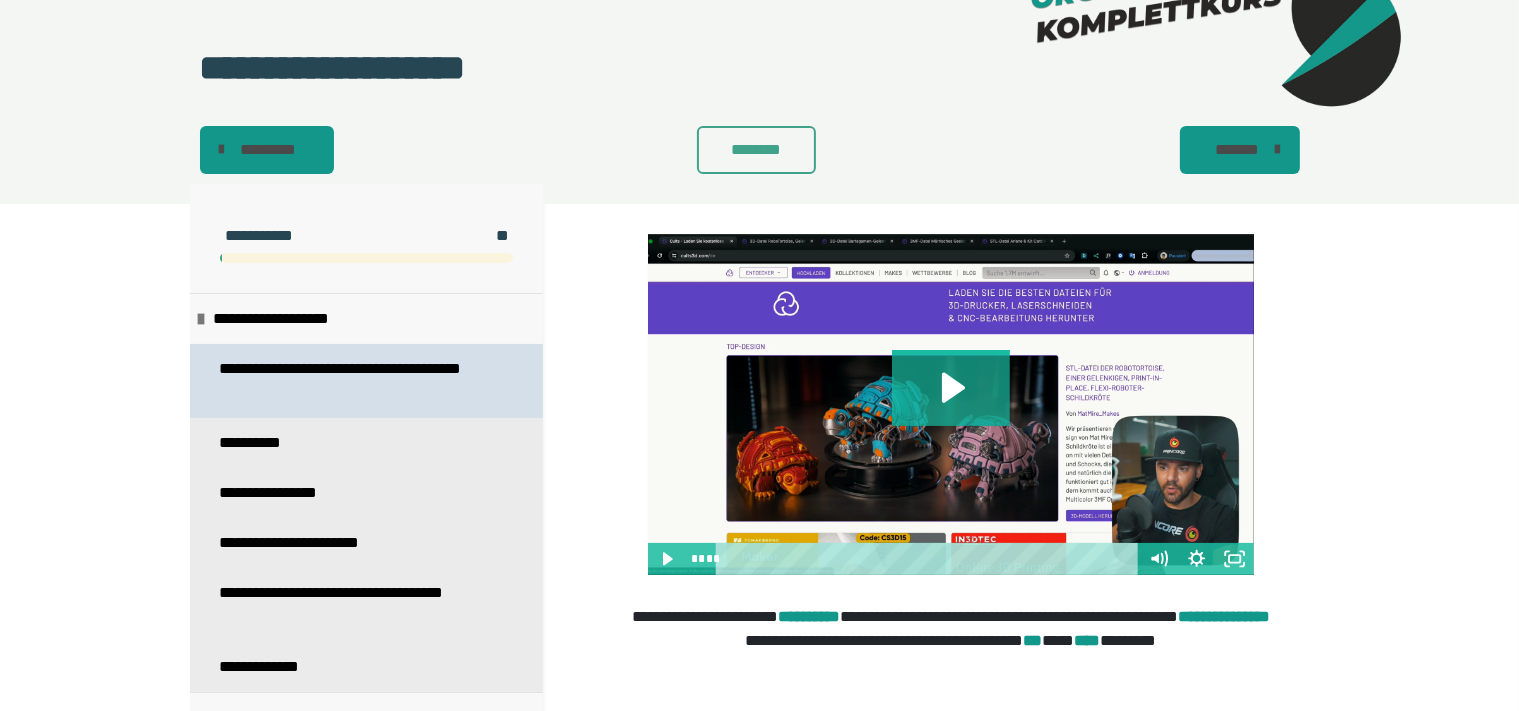 click on "**********" at bounding box center (358, 381) 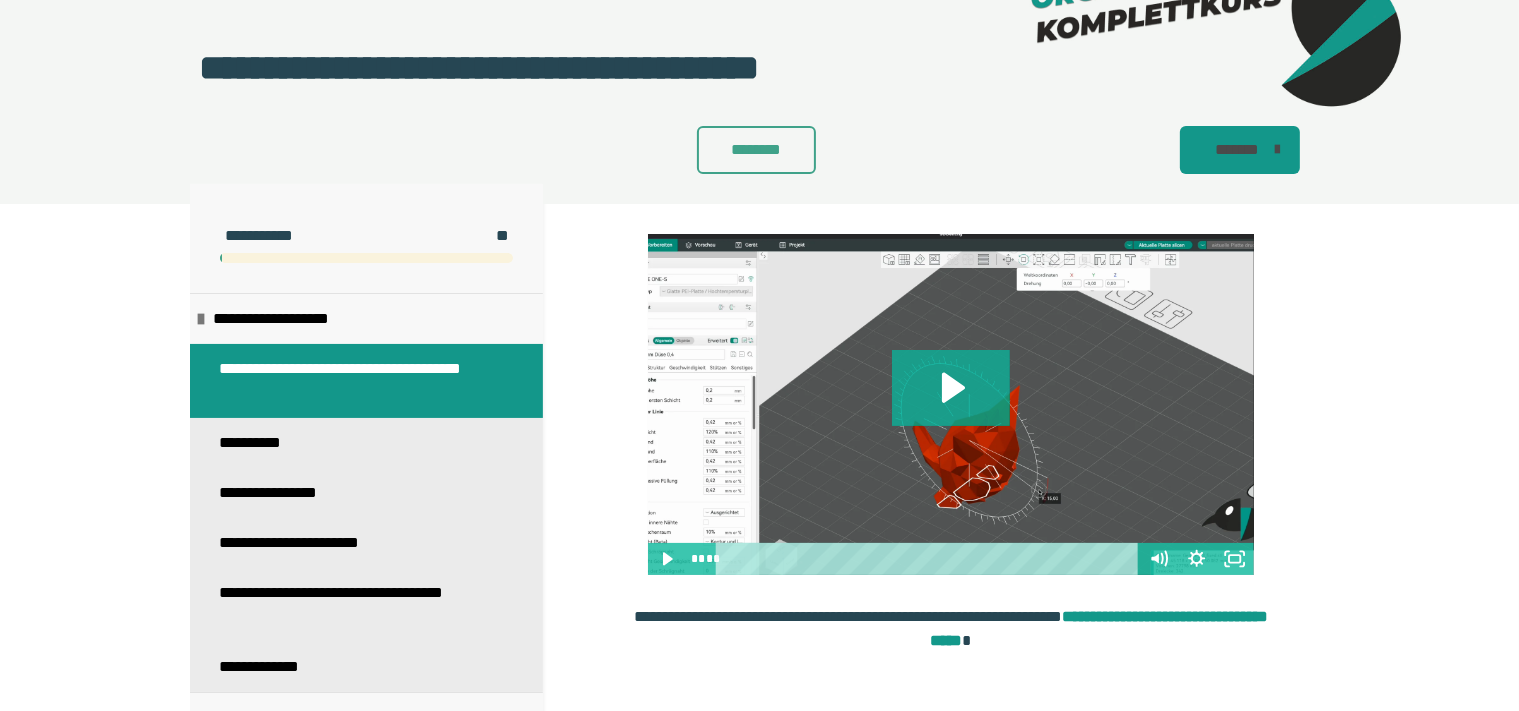 click on "********" at bounding box center [757, 150] 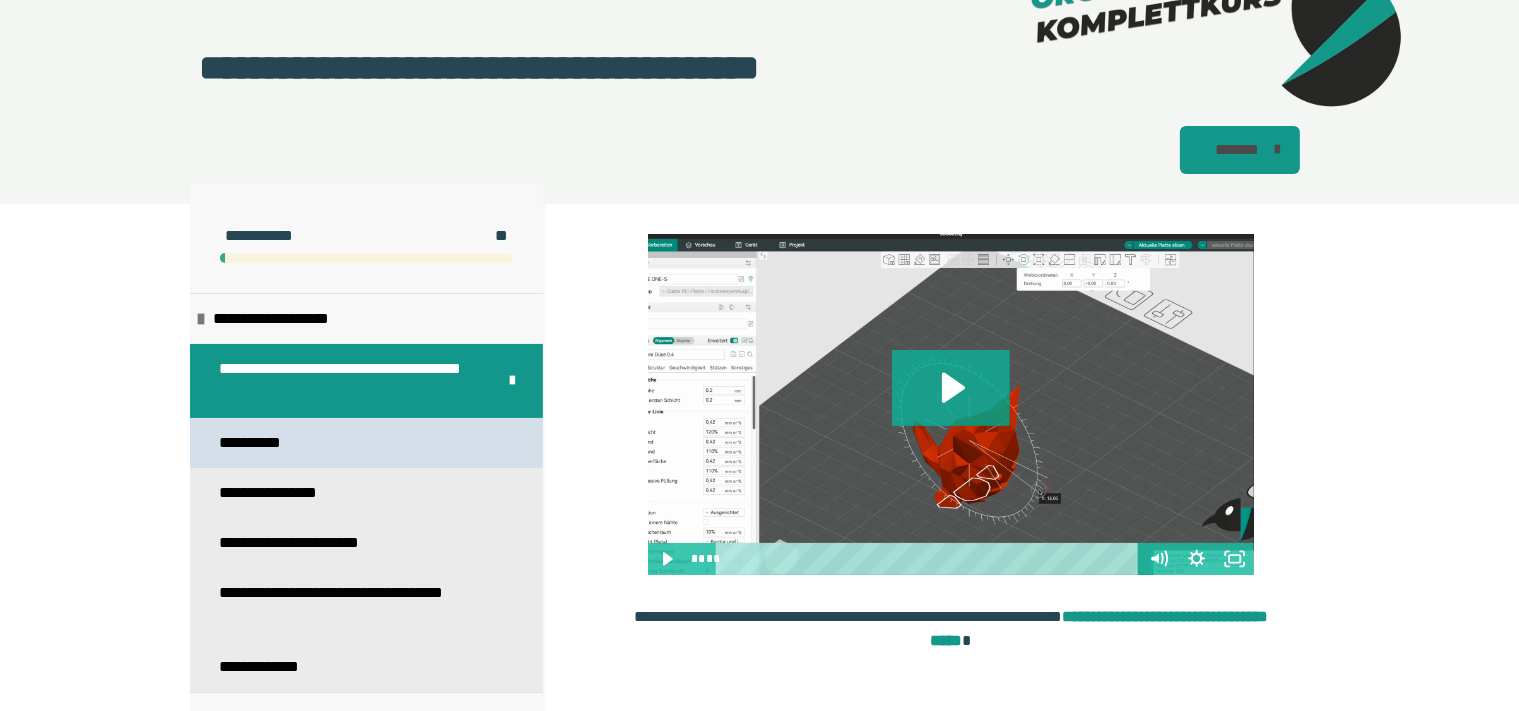 click on "**********" at bounding box center [257, 443] 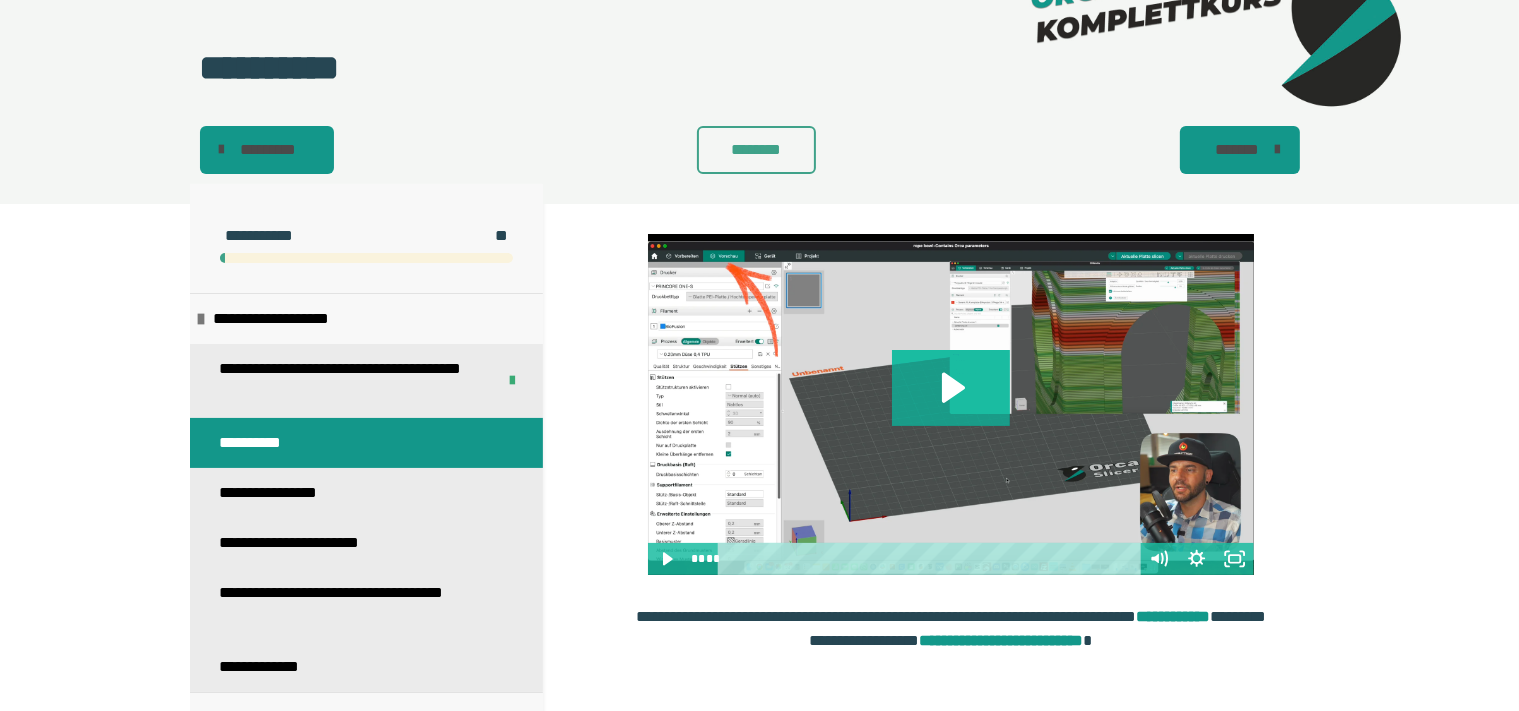 click on "********" at bounding box center (757, 150) 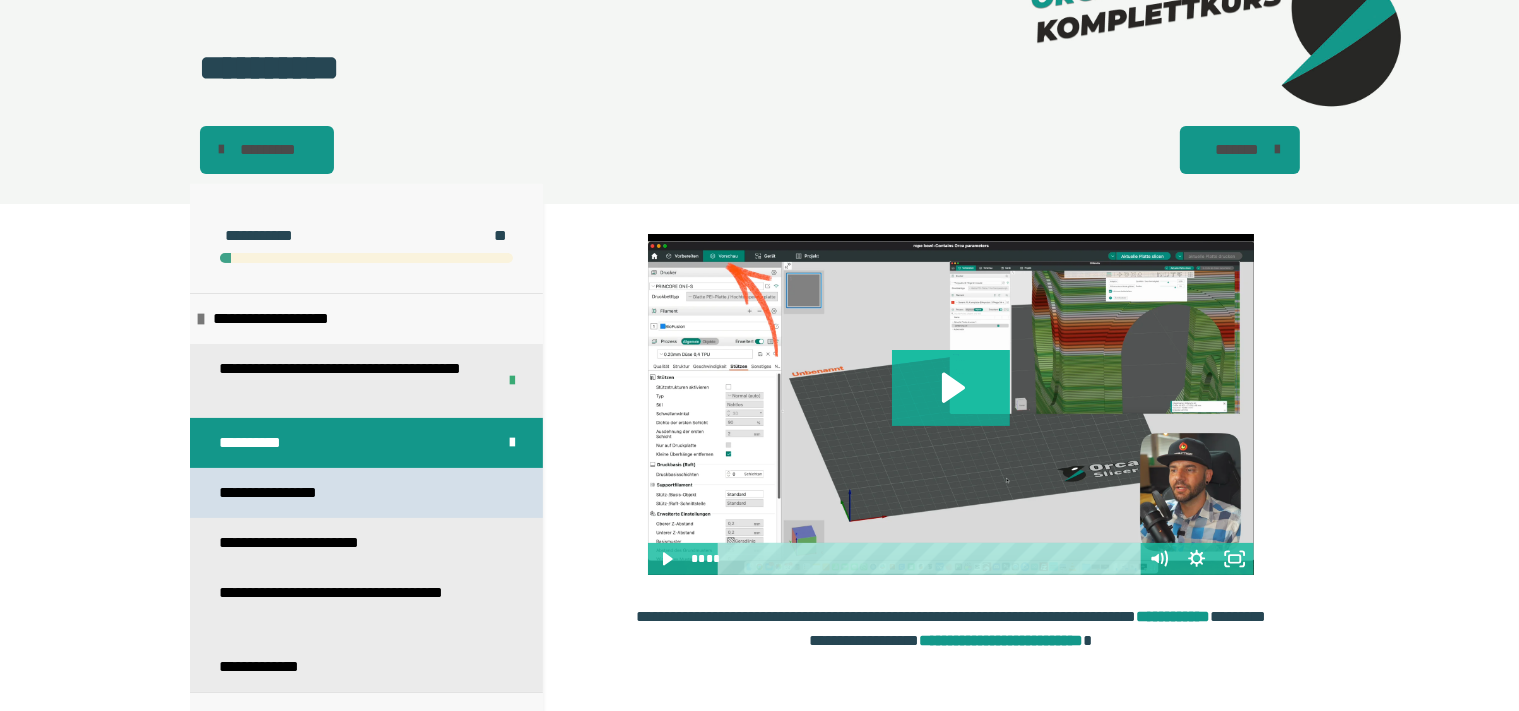 click on "**********" at bounding box center [285, 493] 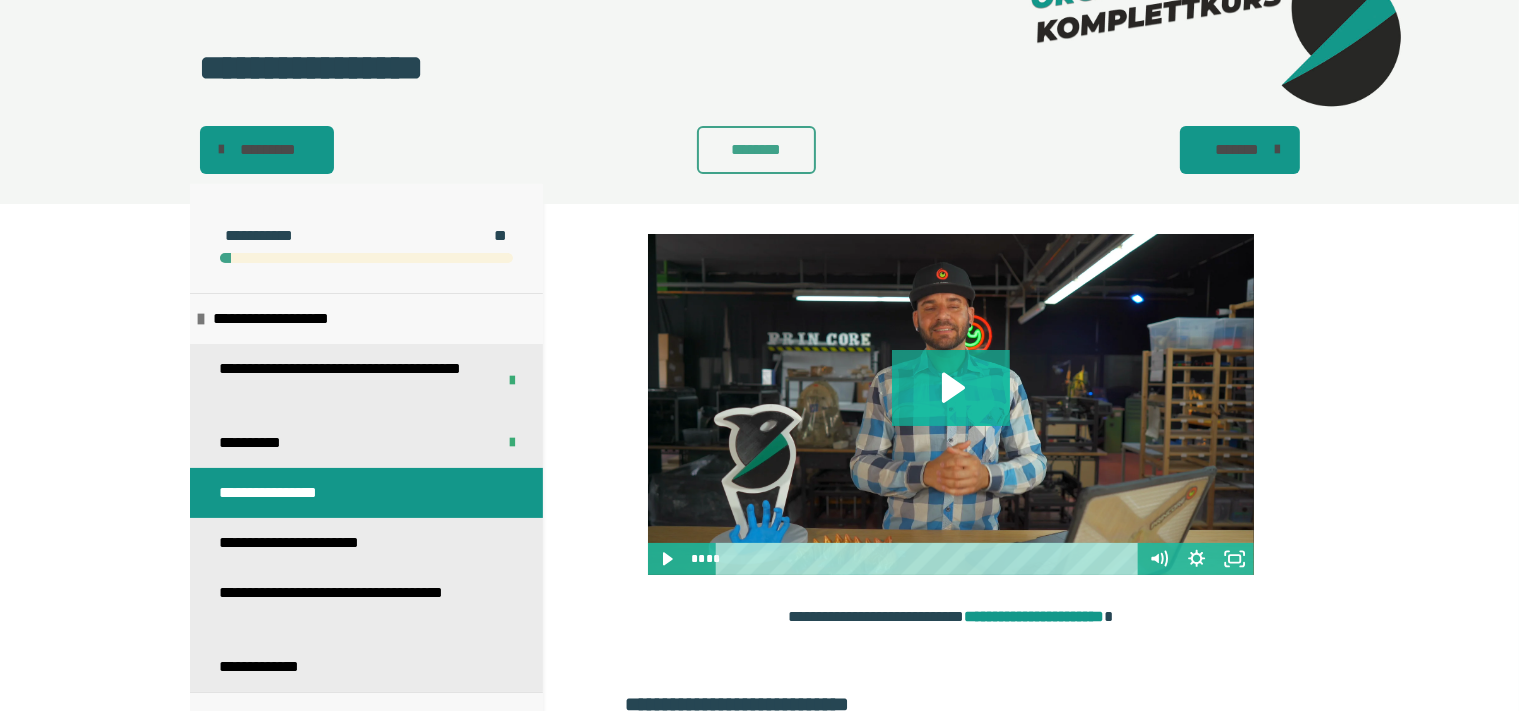 click on "********" at bounding box center [757, 150] 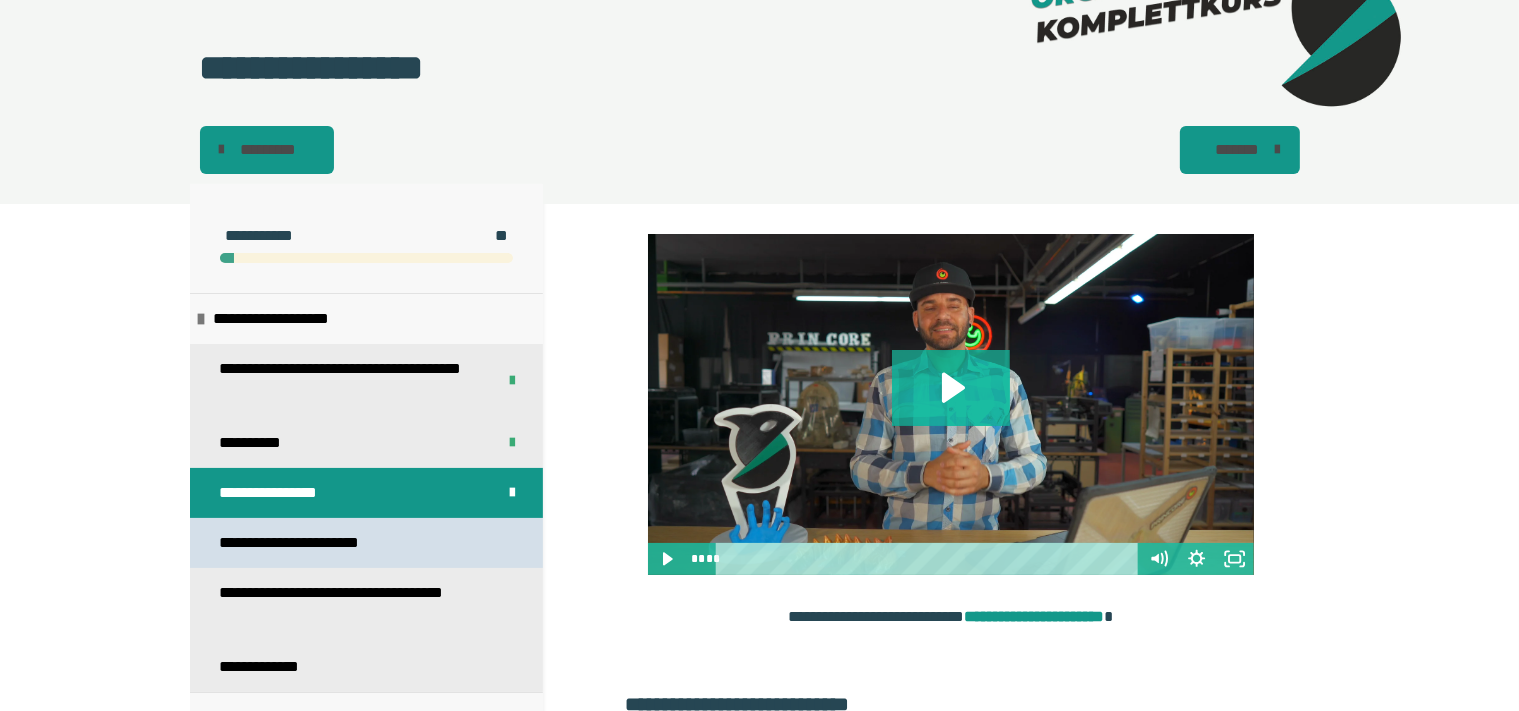 click on "**********" at bounding box center [308, 543] 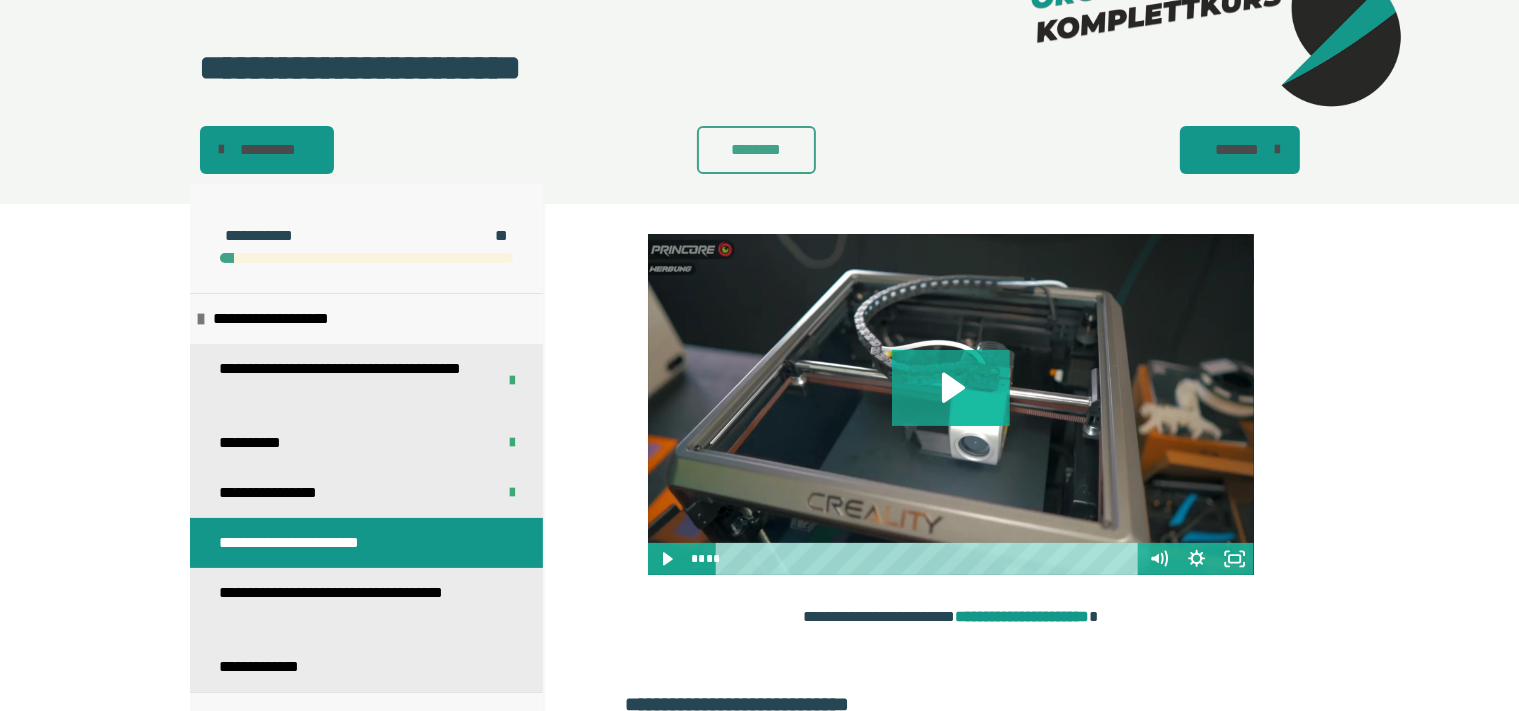 click on "********" at bounding box center (757, 150) 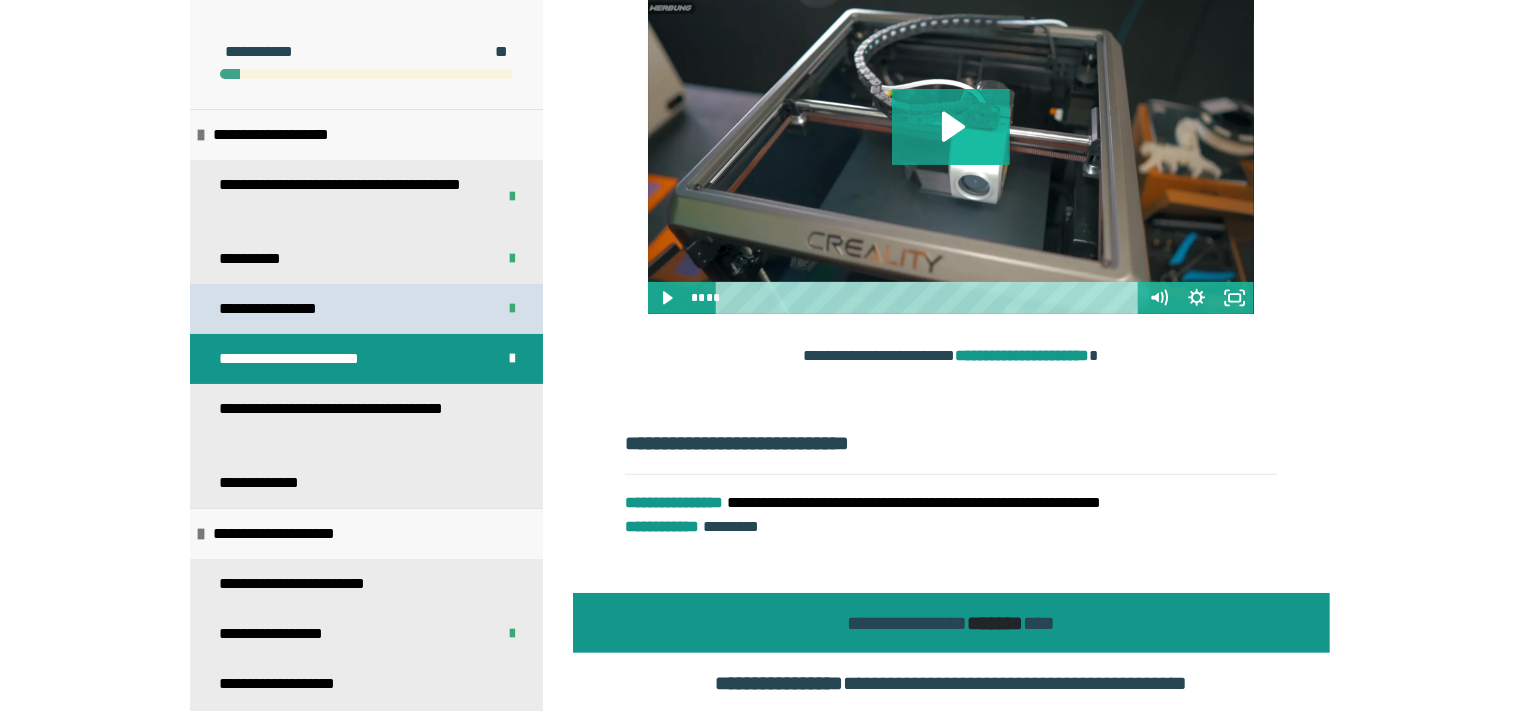 scroll, scrollTop: 493, scrollLeft: 0, axis: vertical 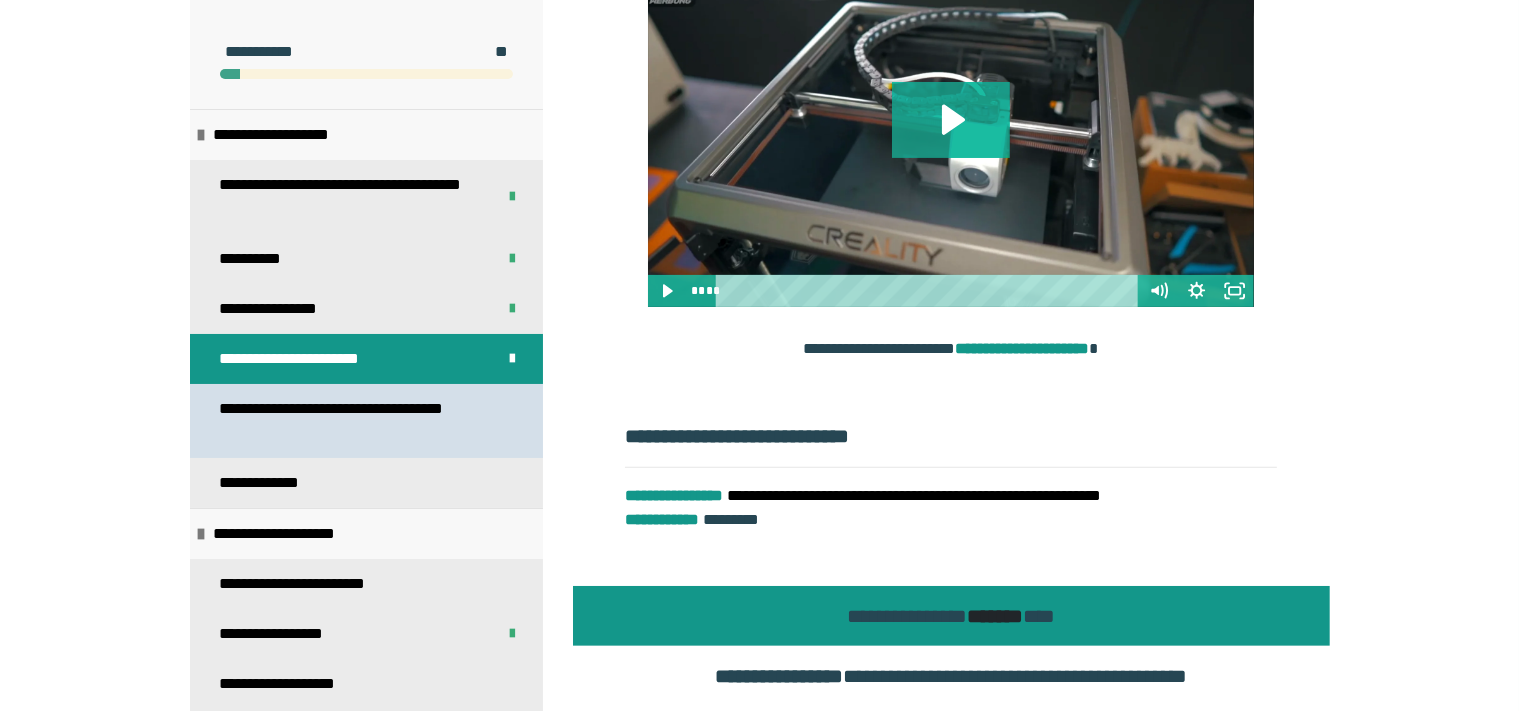 click on "**********" at bounding box center (350, 421) 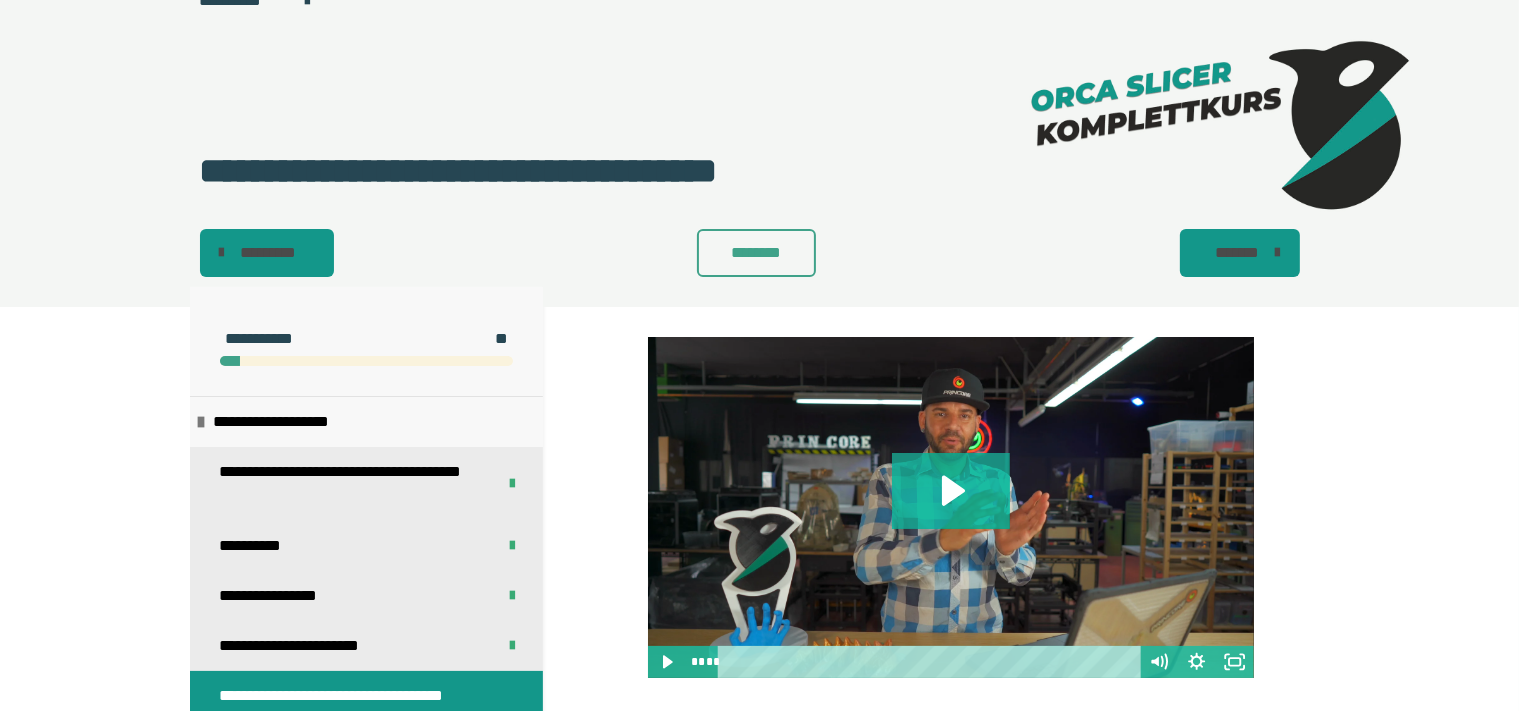 scroll, scrollTop: 123, scrollLeft: 0, axis: vertical 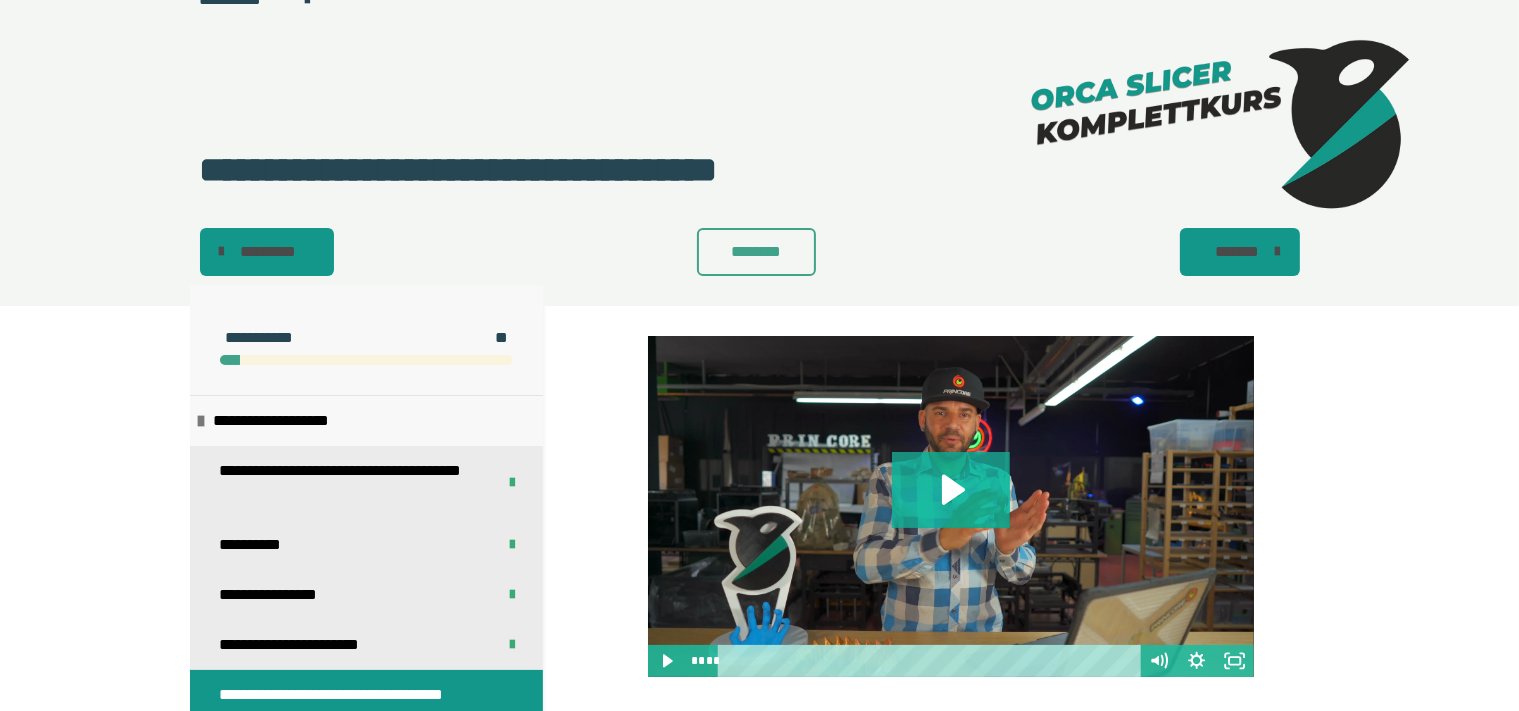 click on "********" at bounding box center [757, 252] 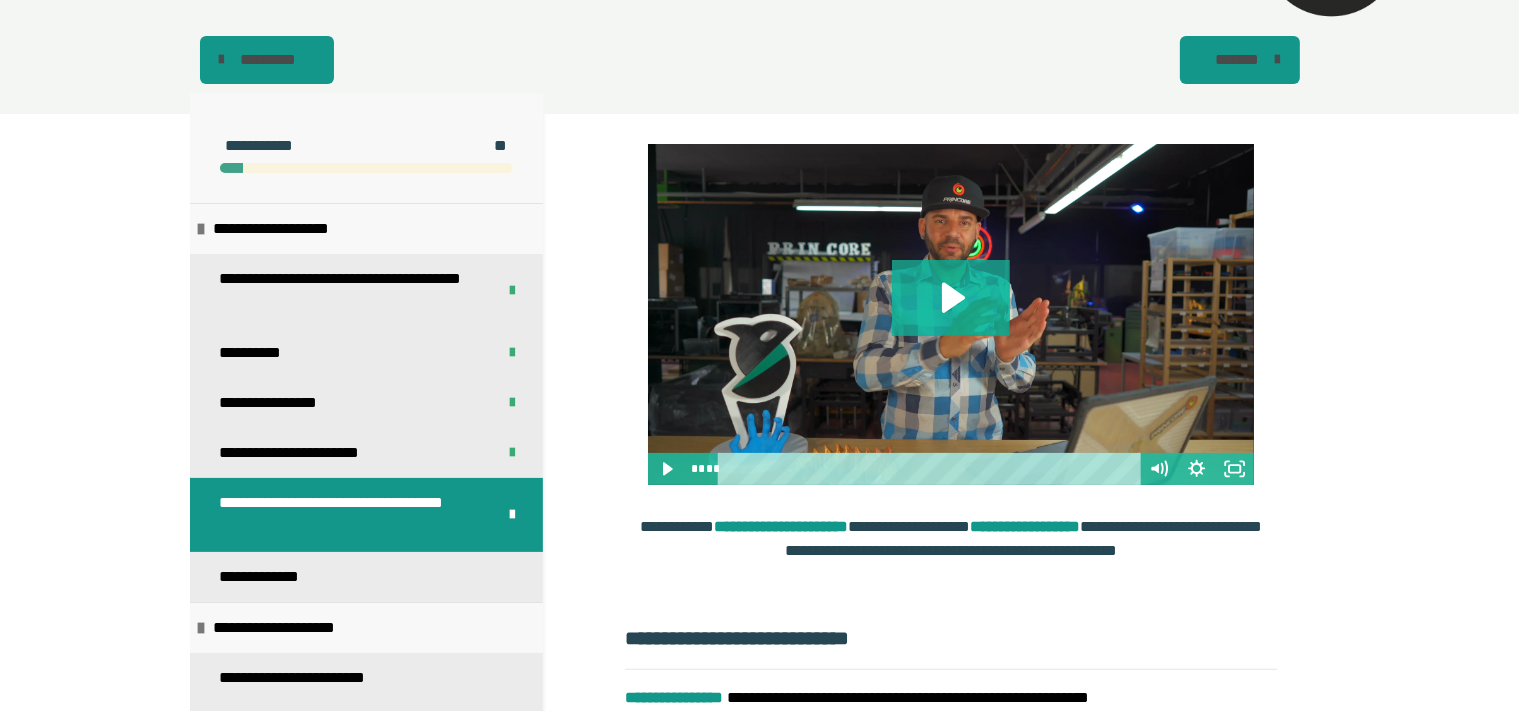 scroll, scrollTop: 316, scrollLeft: 0, axis: vertical 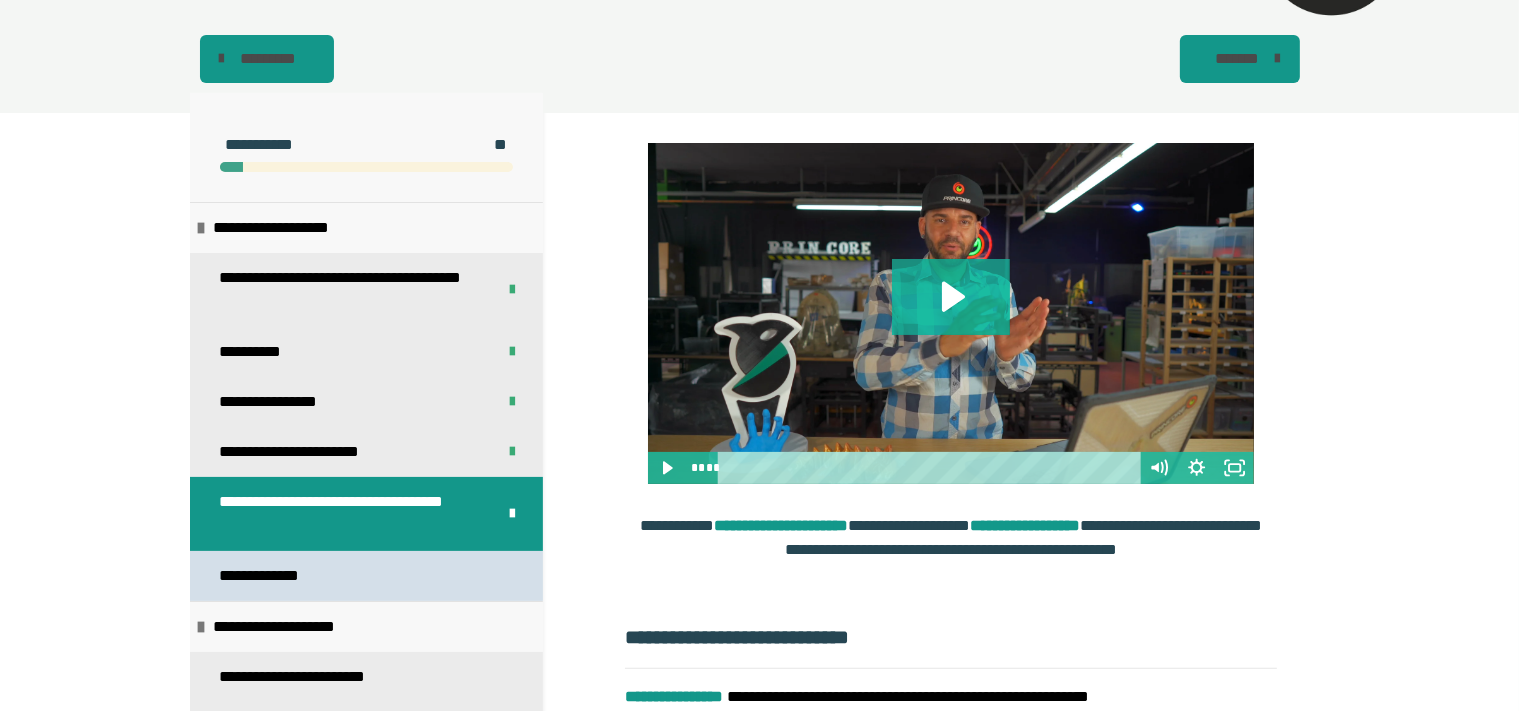 click on "**********" at bounding box center (366, 576) 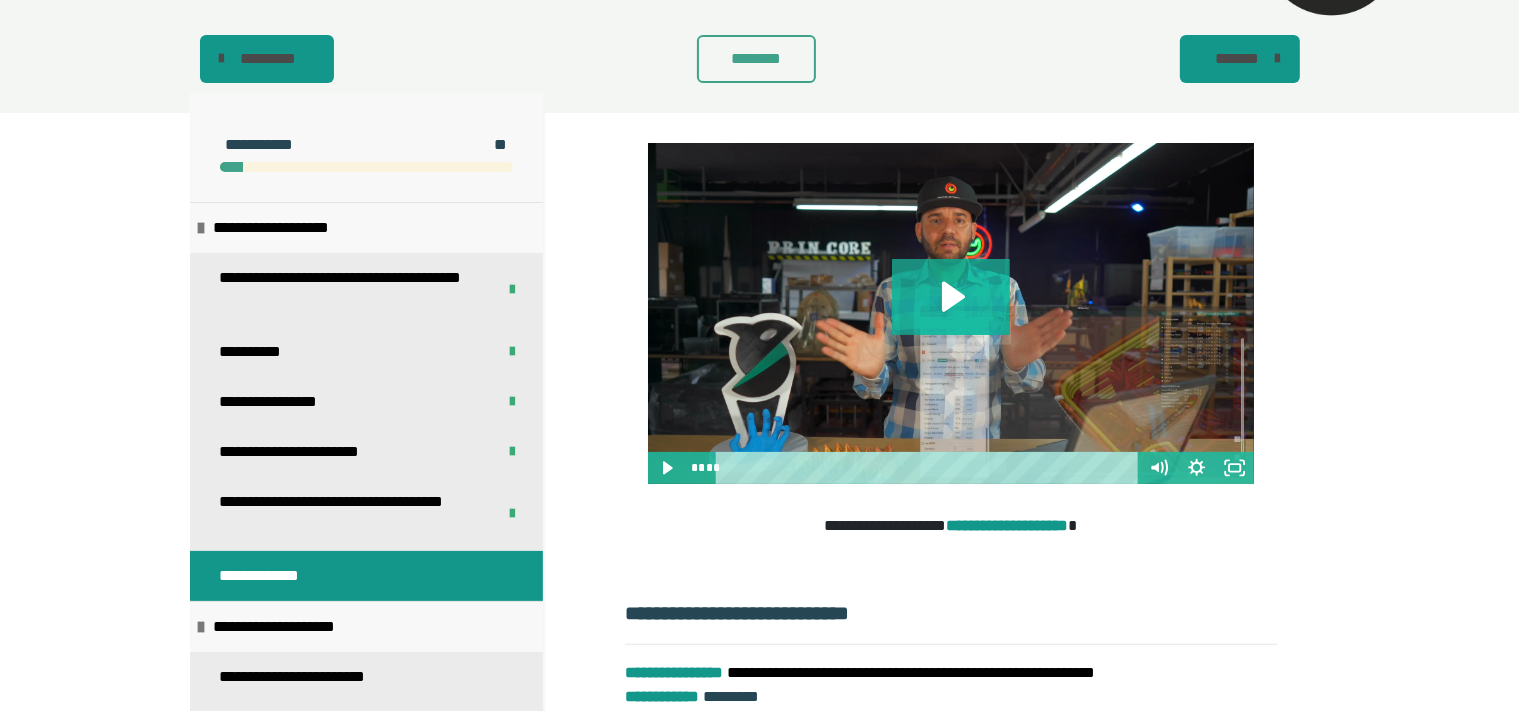 click on "********" at bounding box center [757, 59] 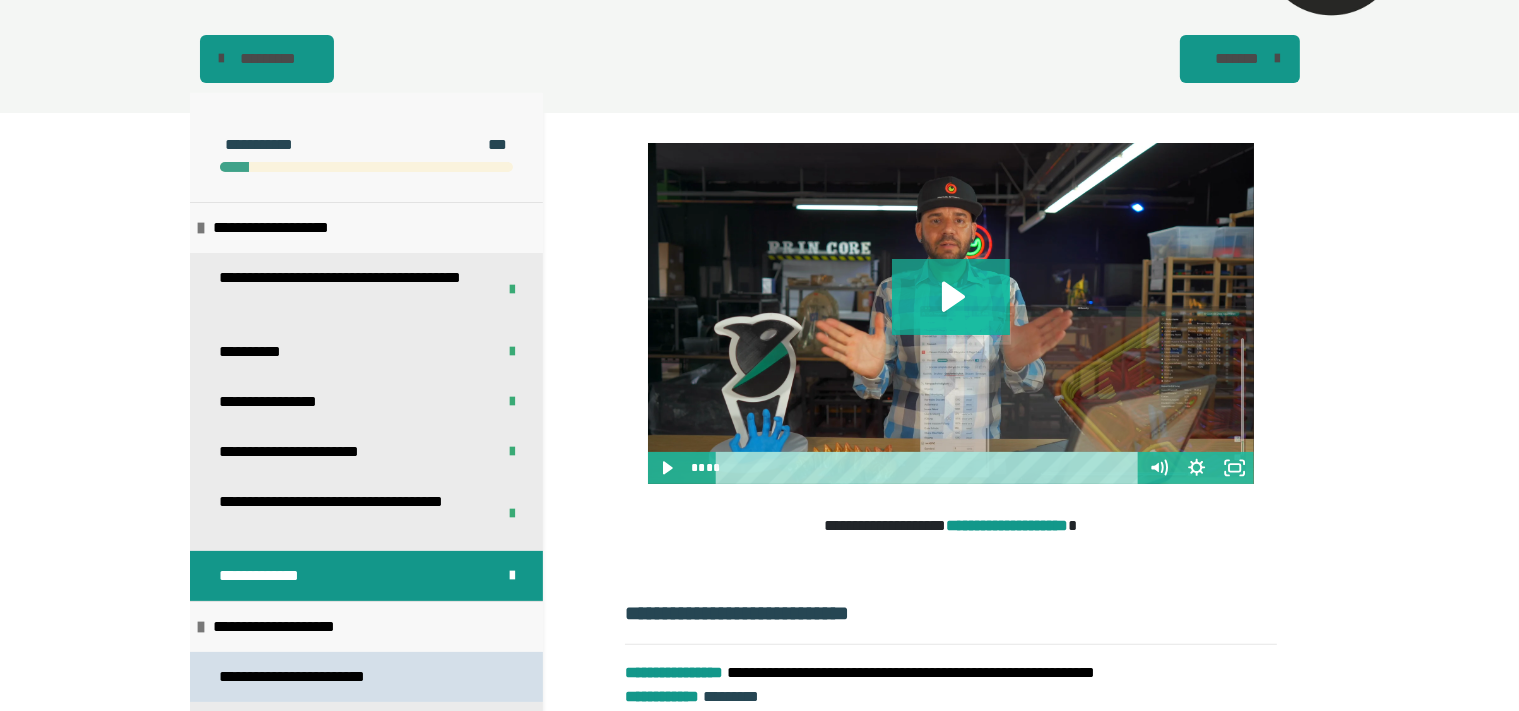 click on "**********" at bounding box center (366, 677) 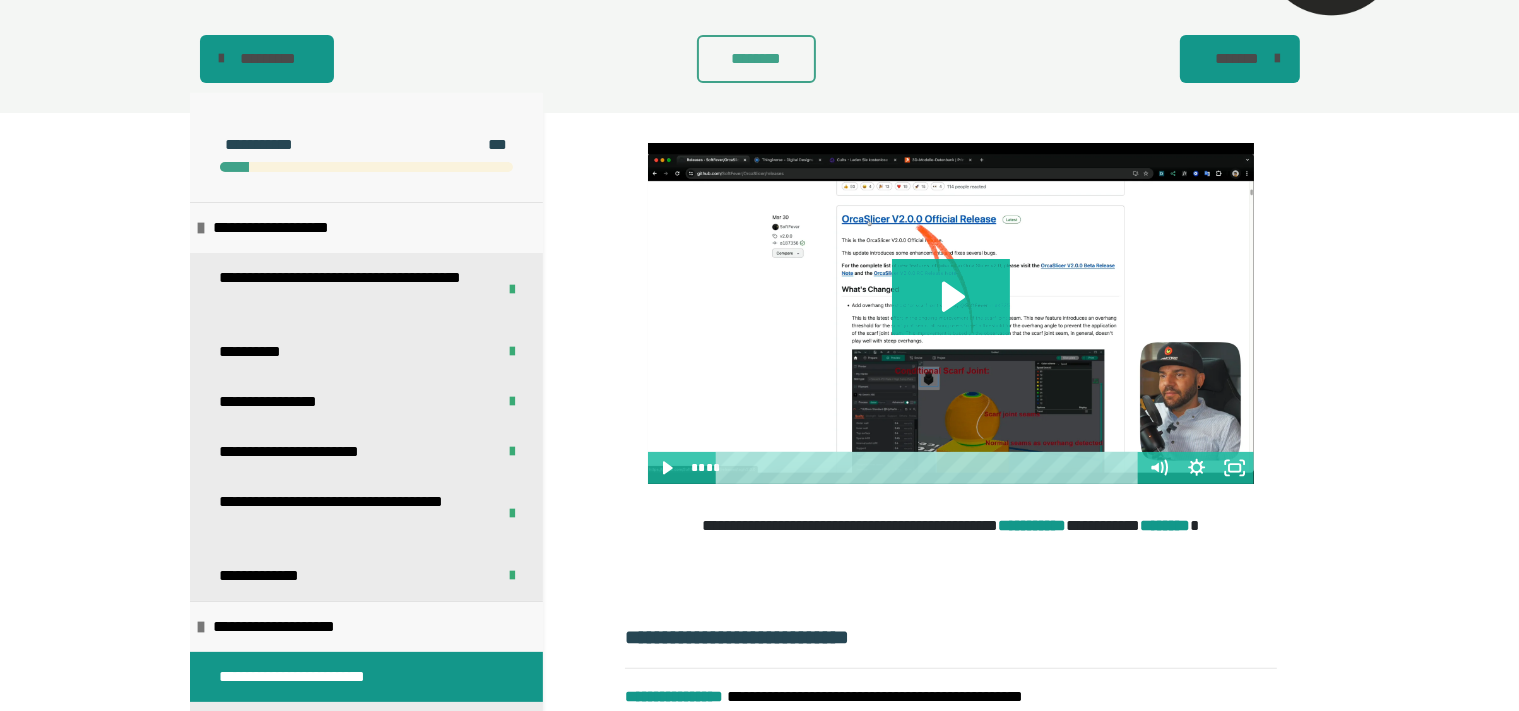 click on "********" at bounding box center (757, 59) 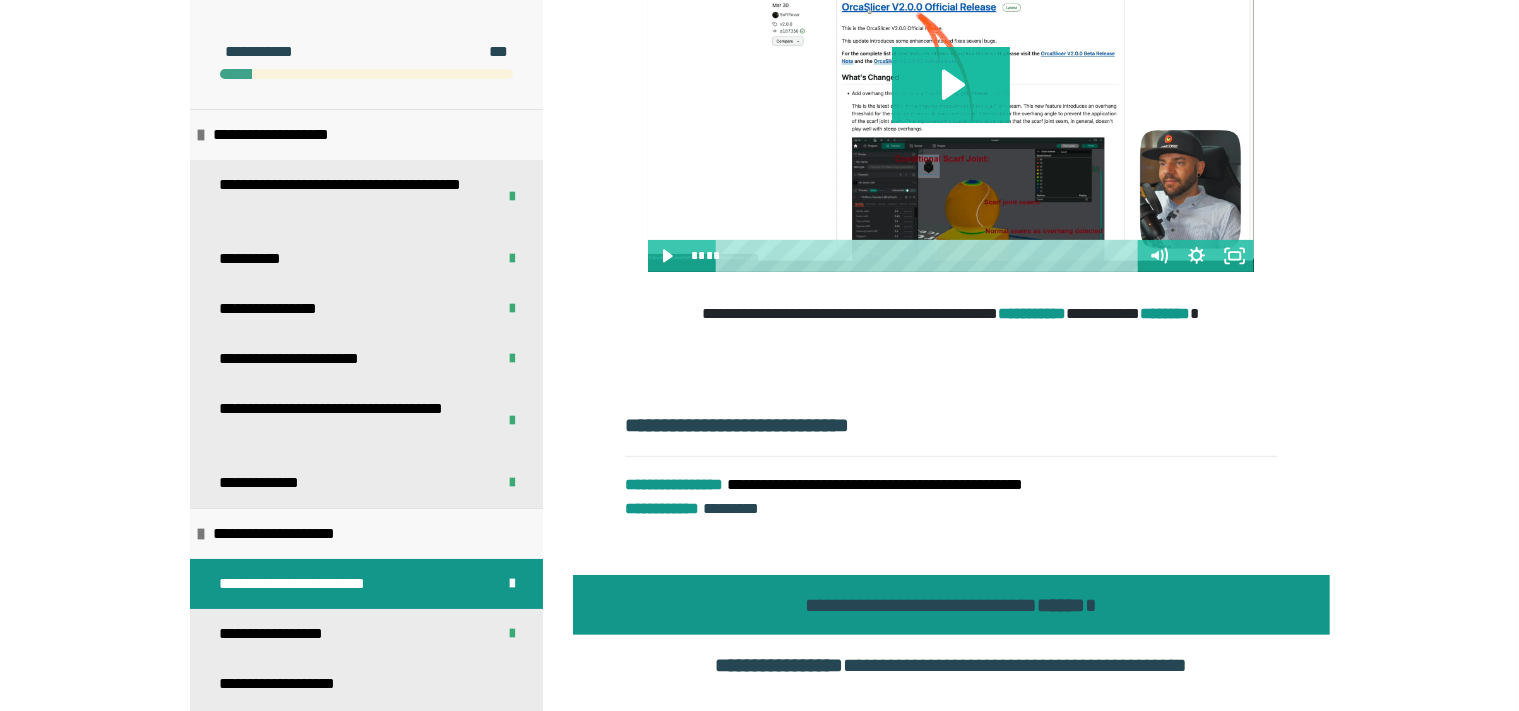 scroll, scrollTop: 541, scrollLeft: 0, axis: vertical 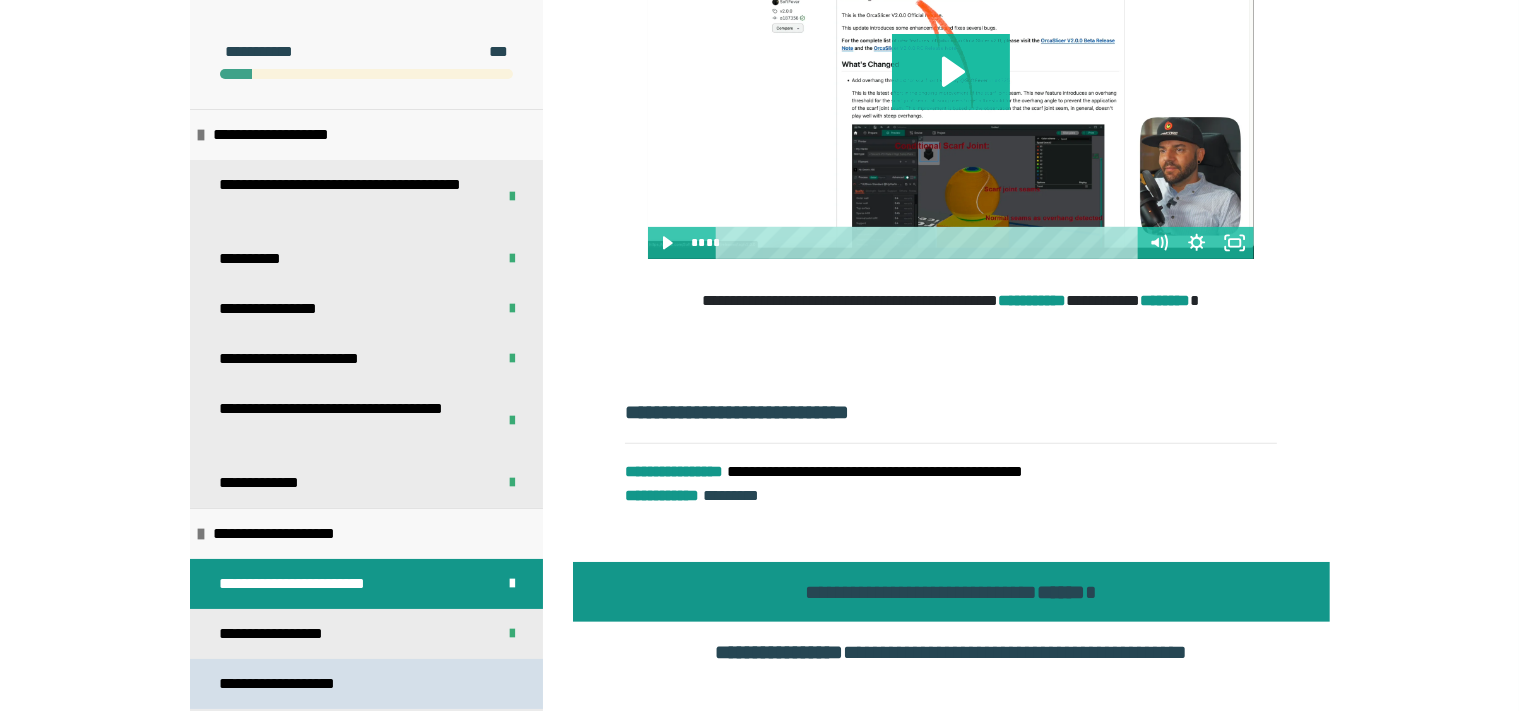 click on "**********" at bounding box center [300, 684] 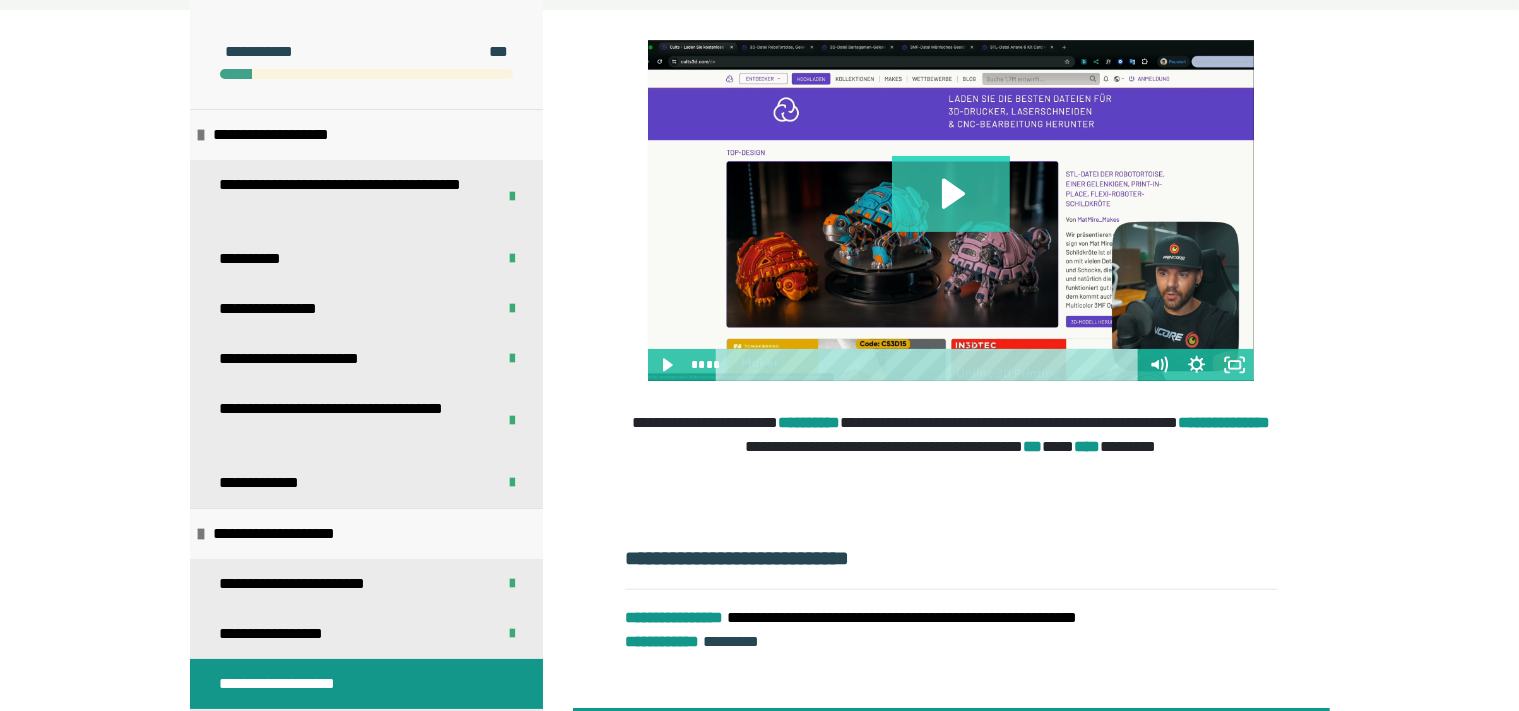 click 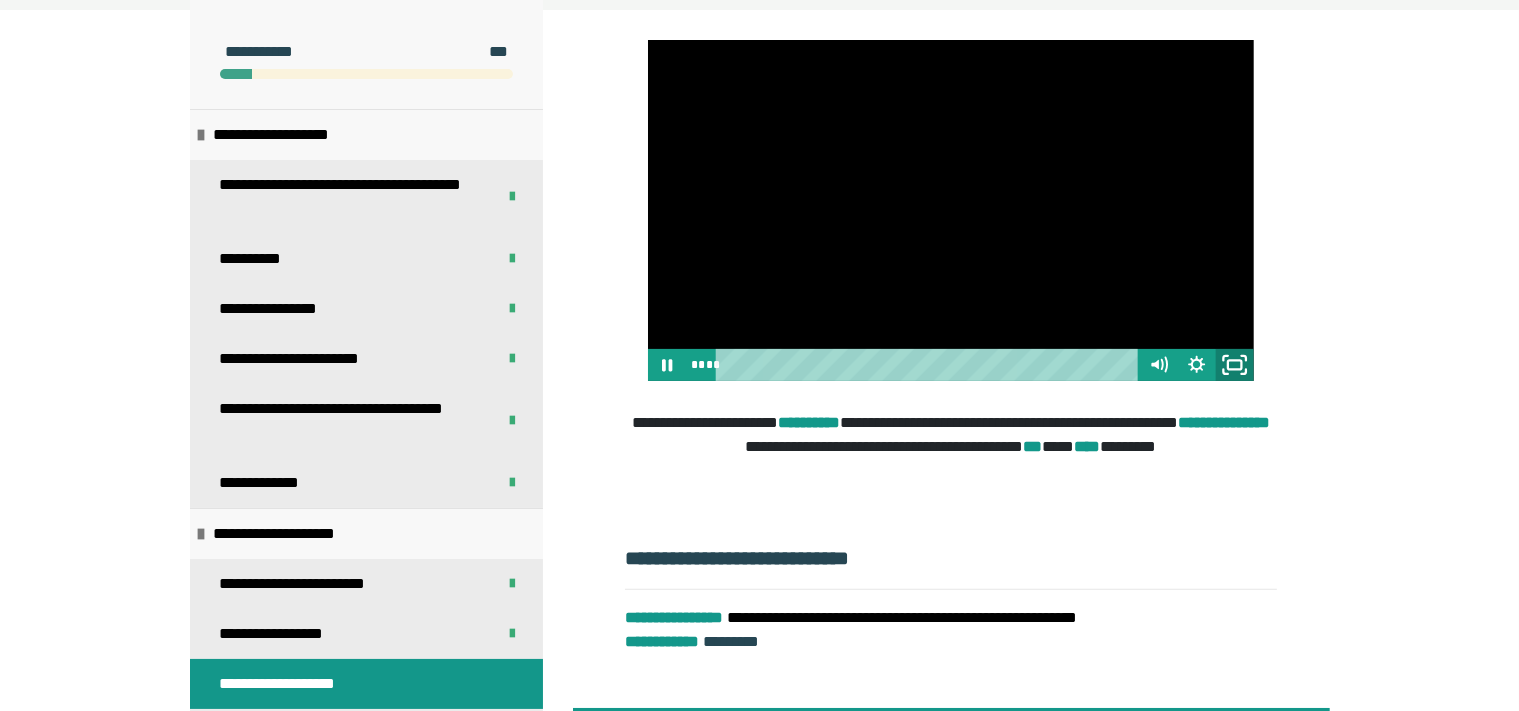 click 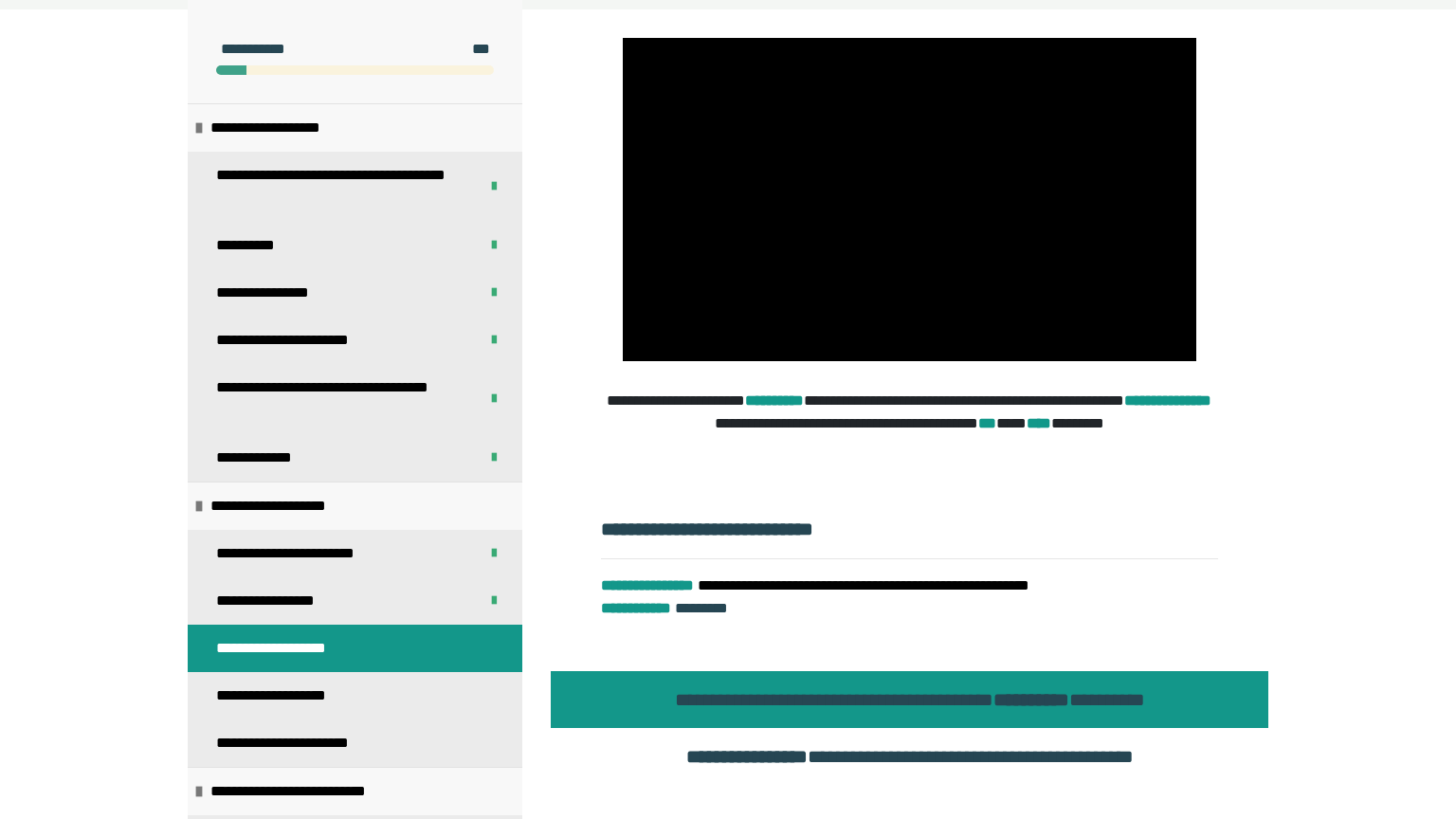 type 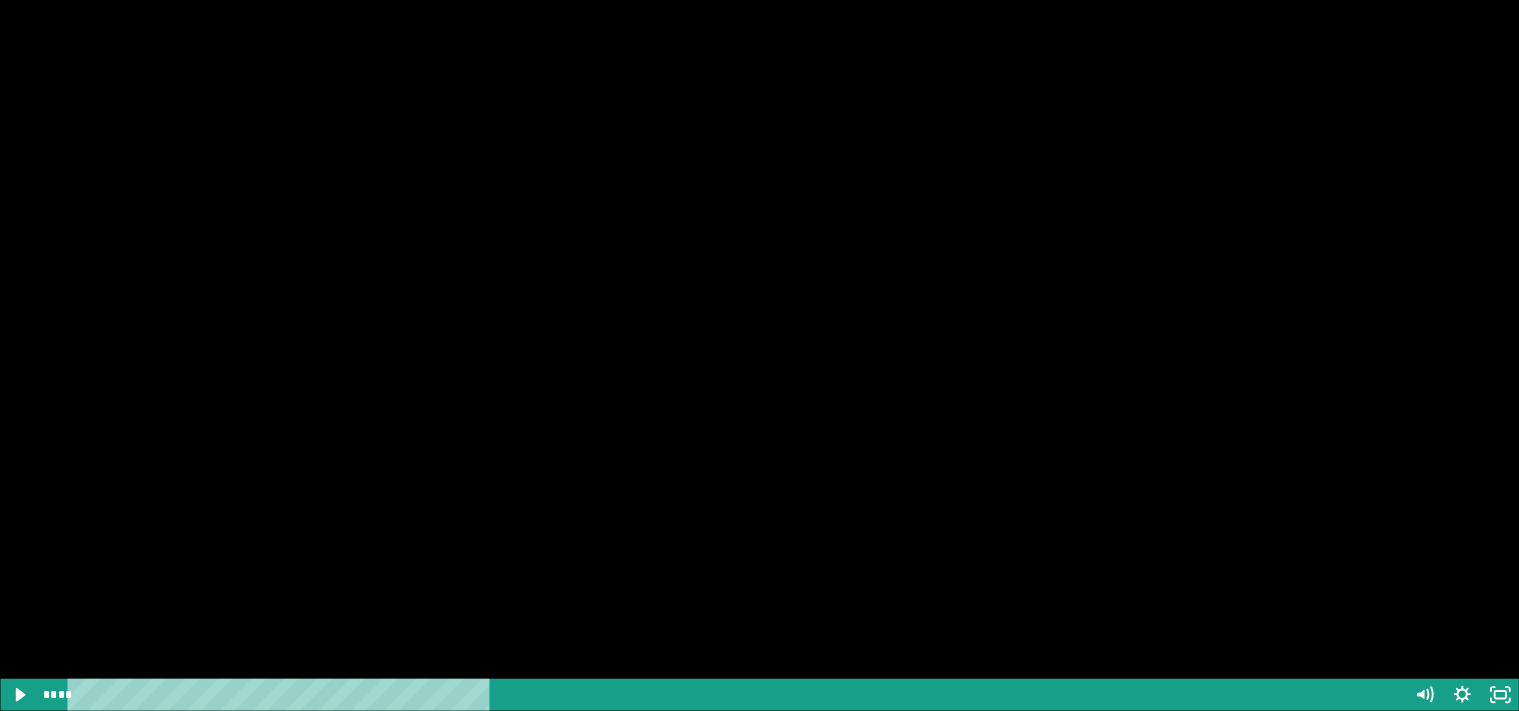 scroll, scrollTop: 0, scrollLeft: 0, axis: both 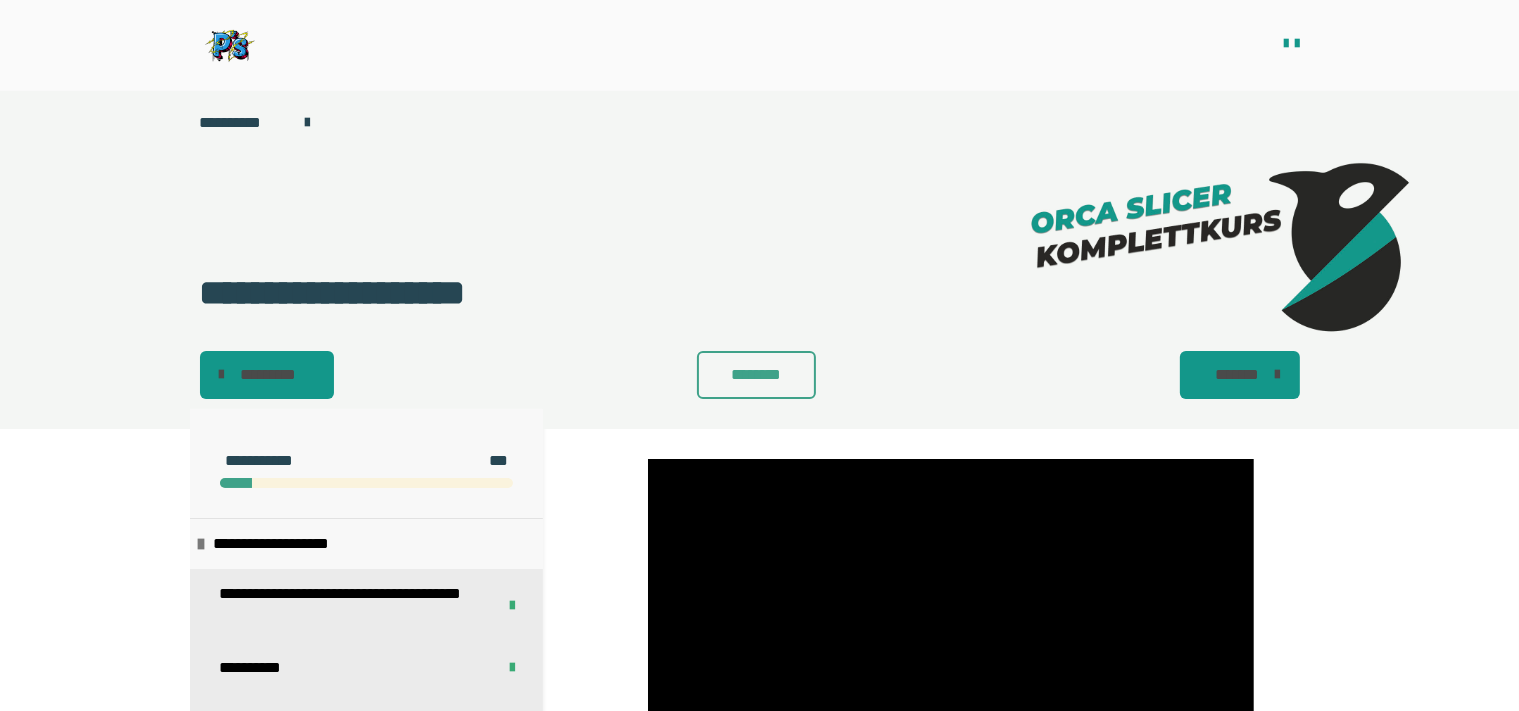 click on "********" at bounding box center (757, 375) 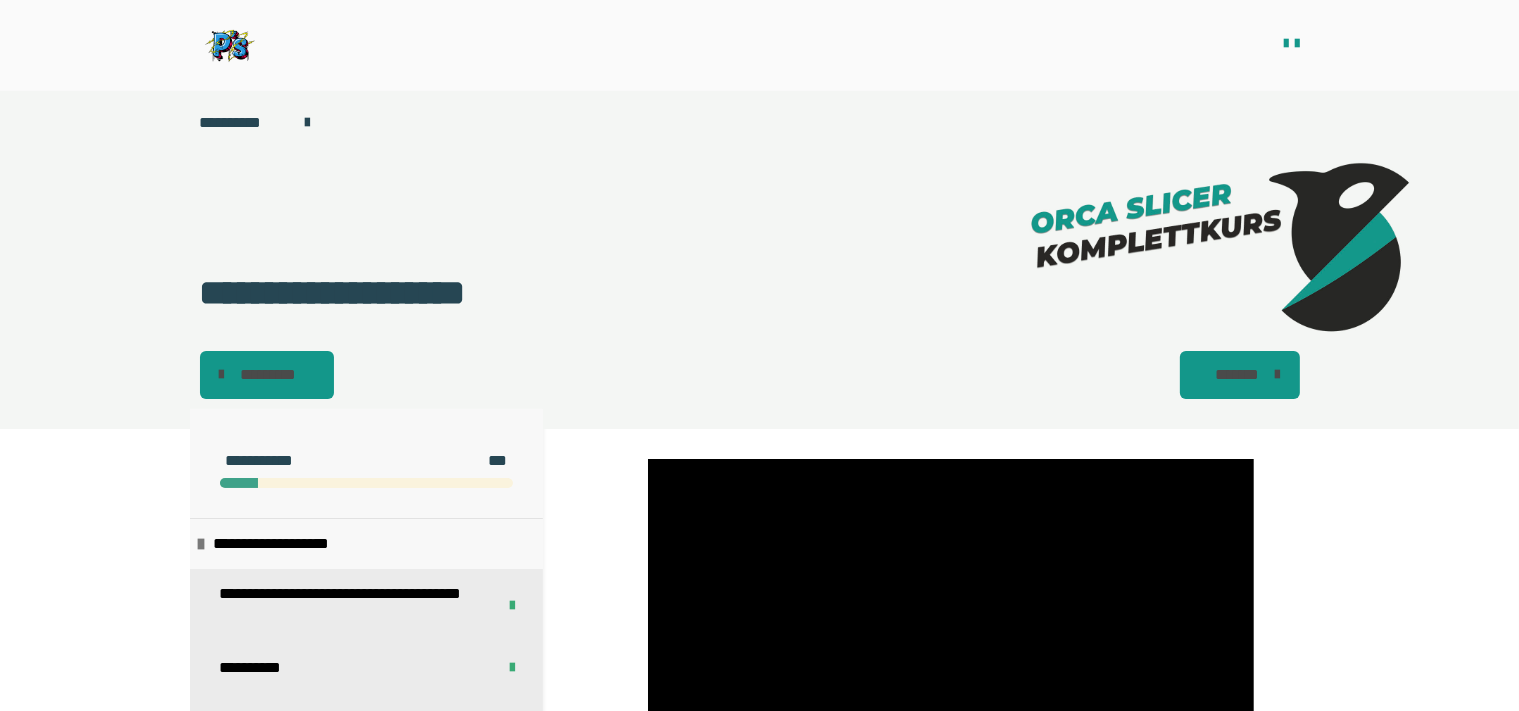 click on "*******" at bounding box center (1240, 375) 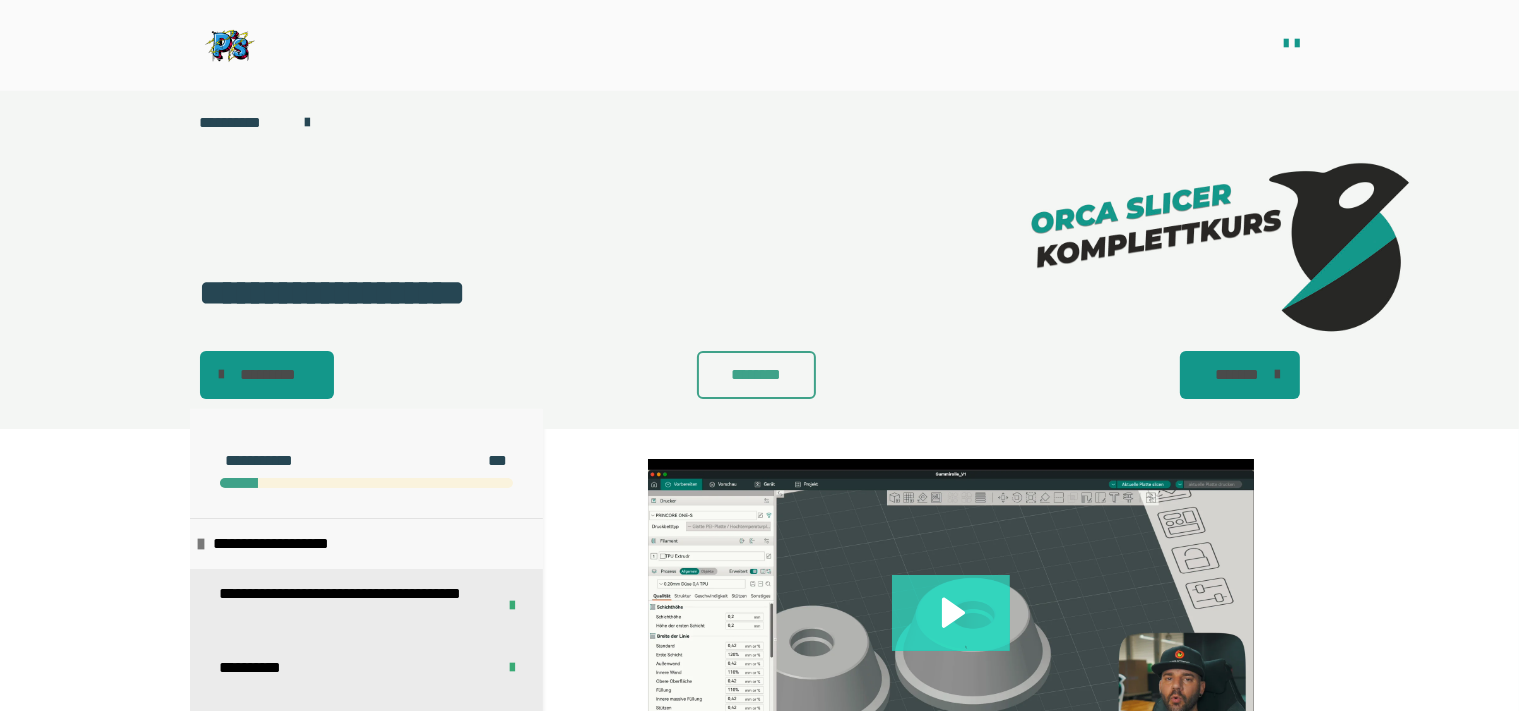 click 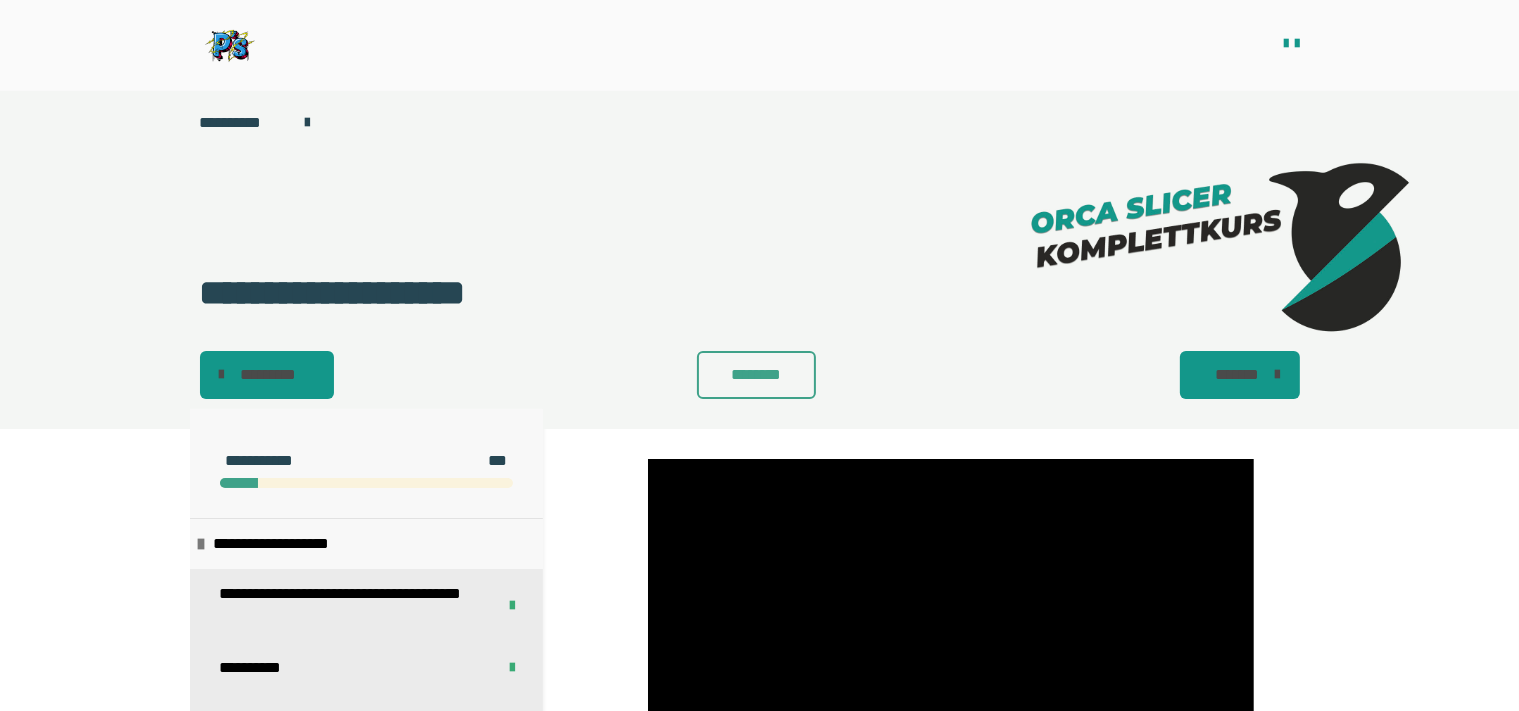 type 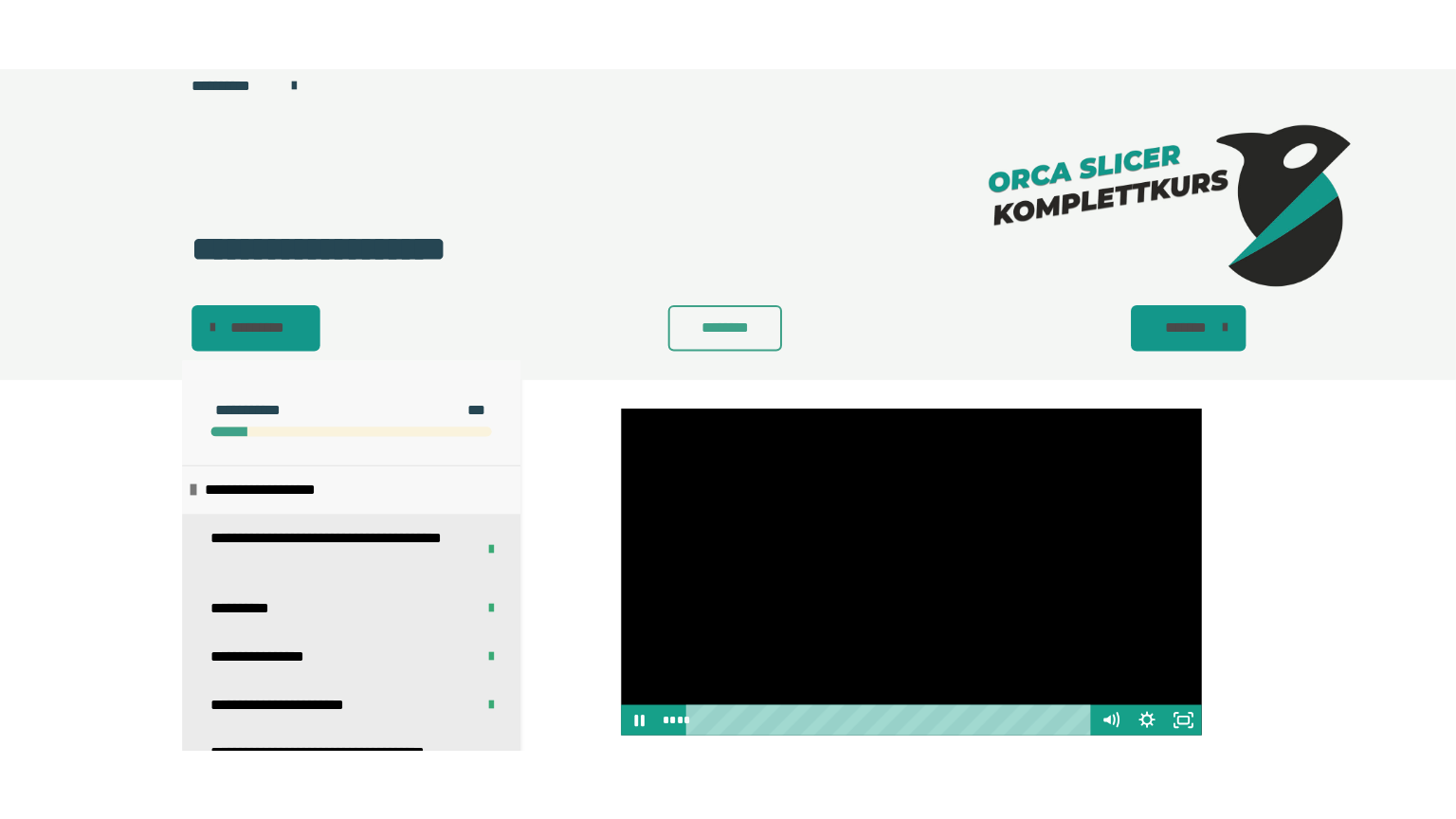 scroll, scrollTop: 185, scrollLeft: 0, axis: vertical 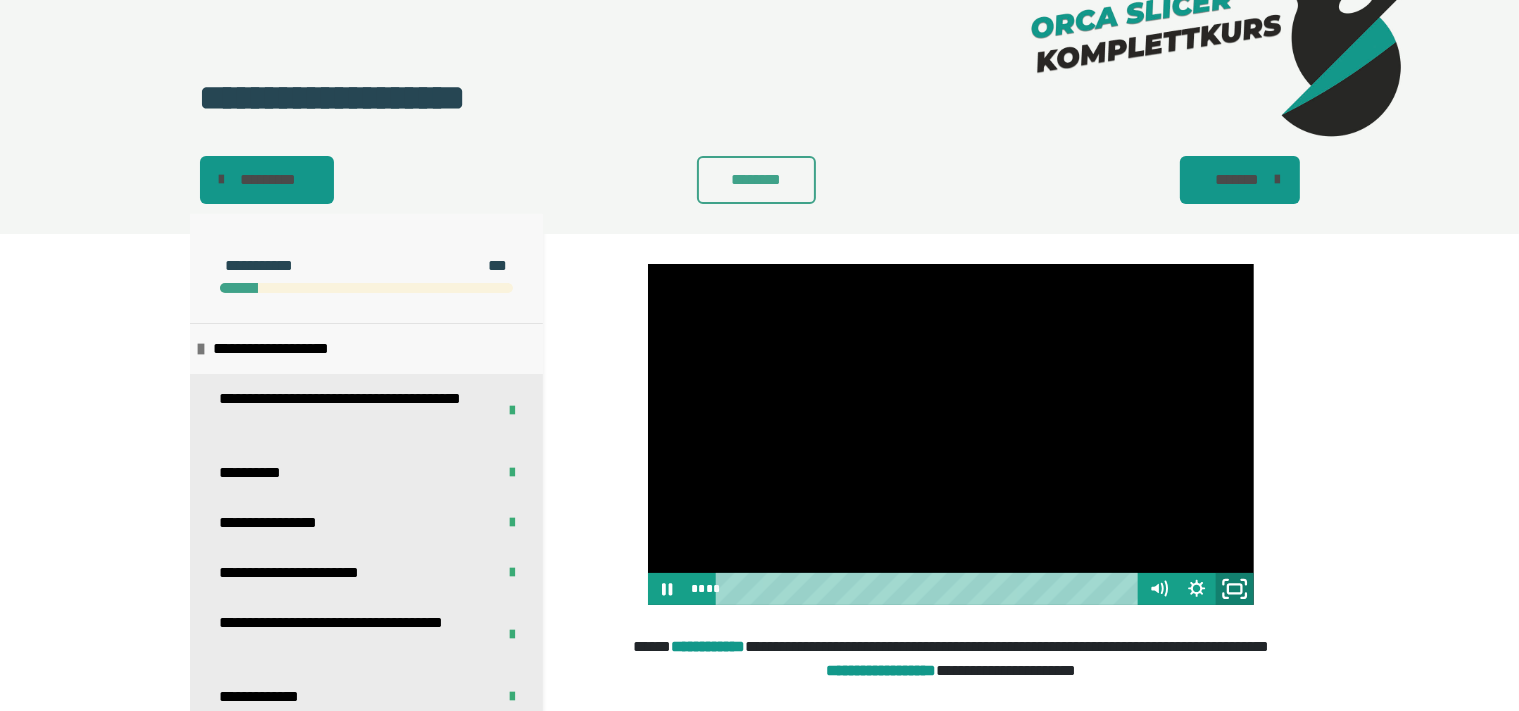 click 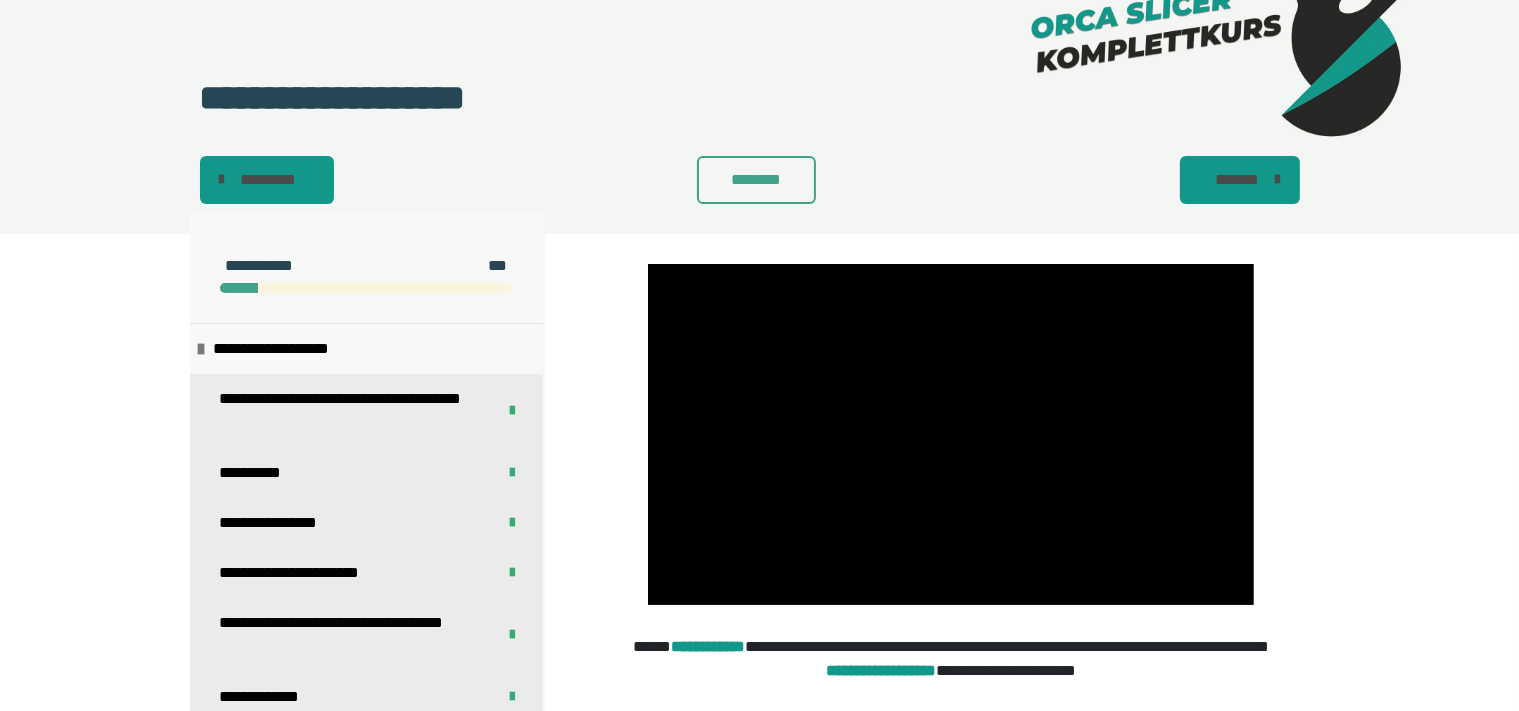 click on "********" at bounding box center (757, 180) 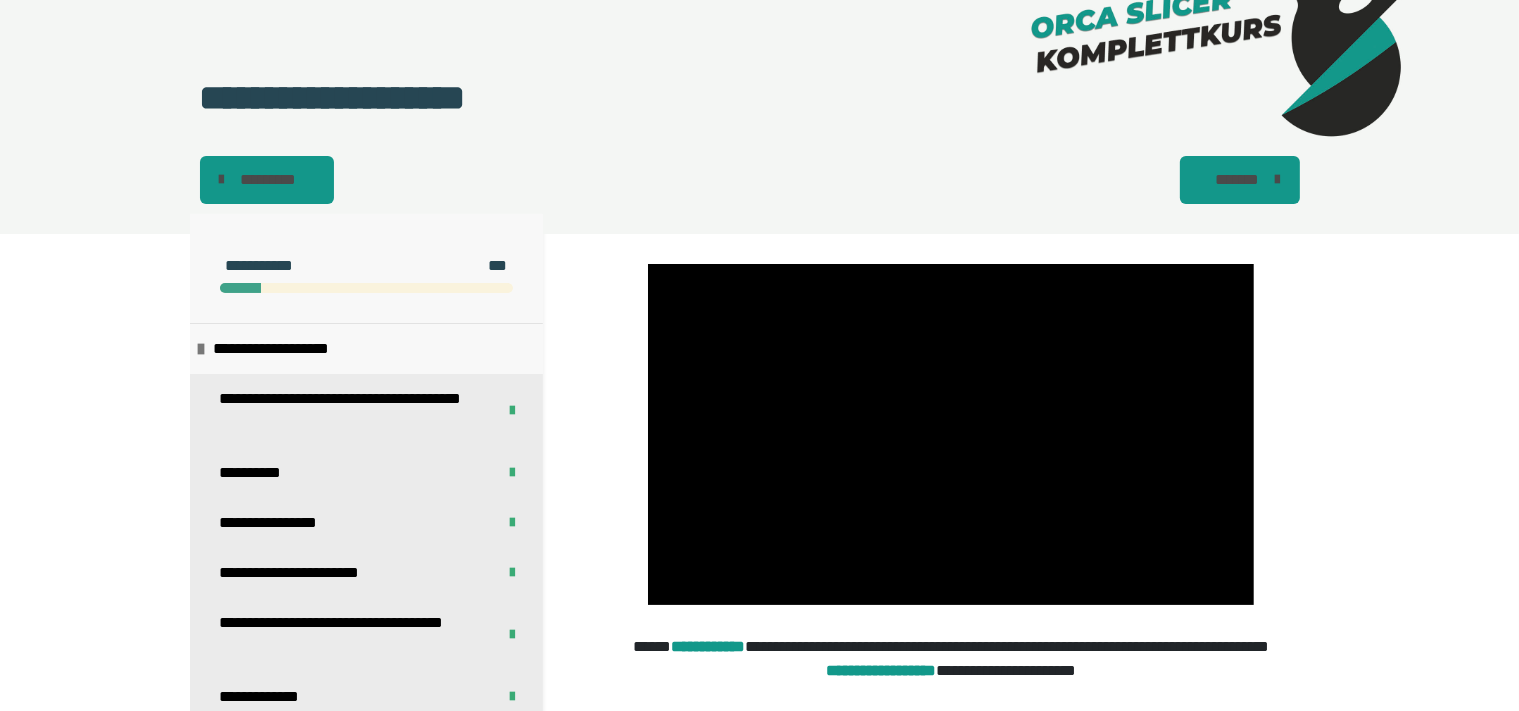 click on "*******" at bounding box center [1238, 180] 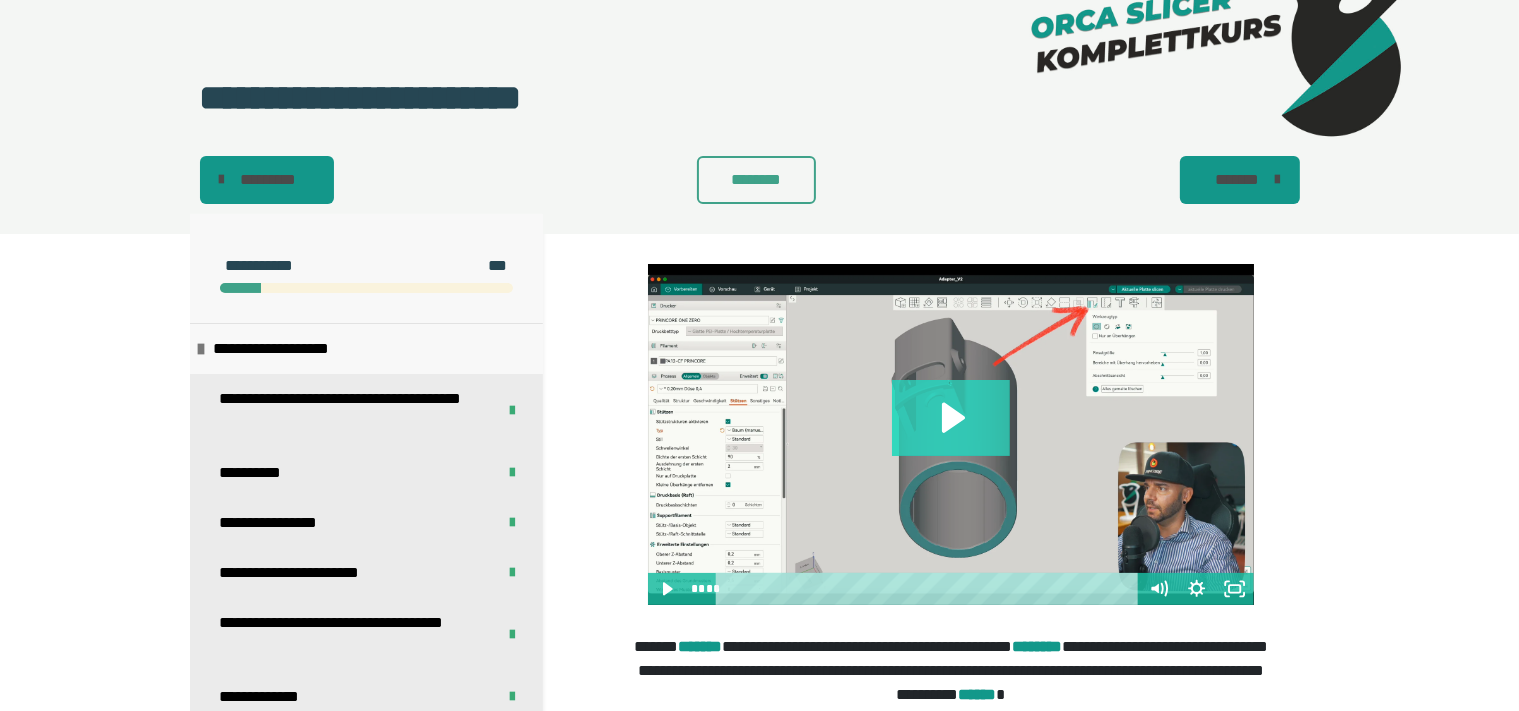 click 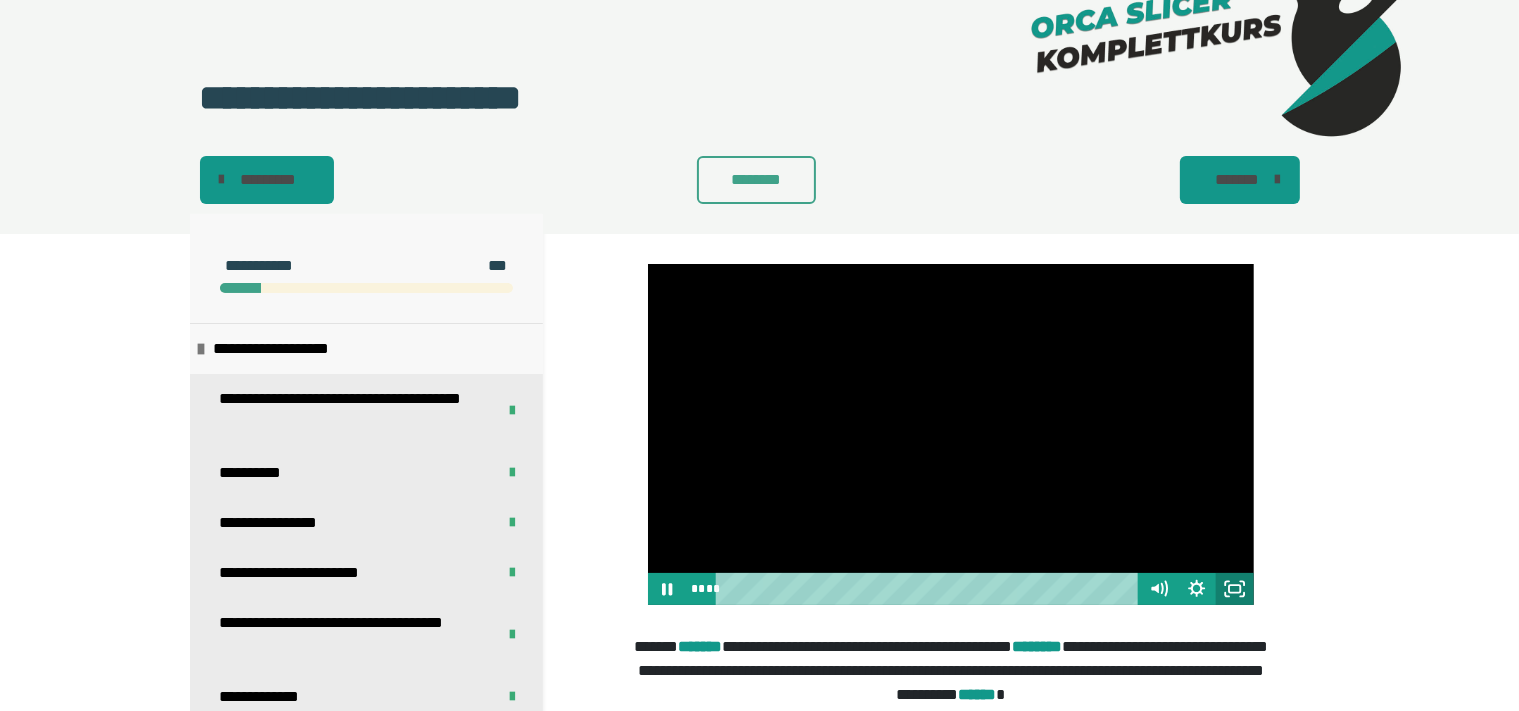 click 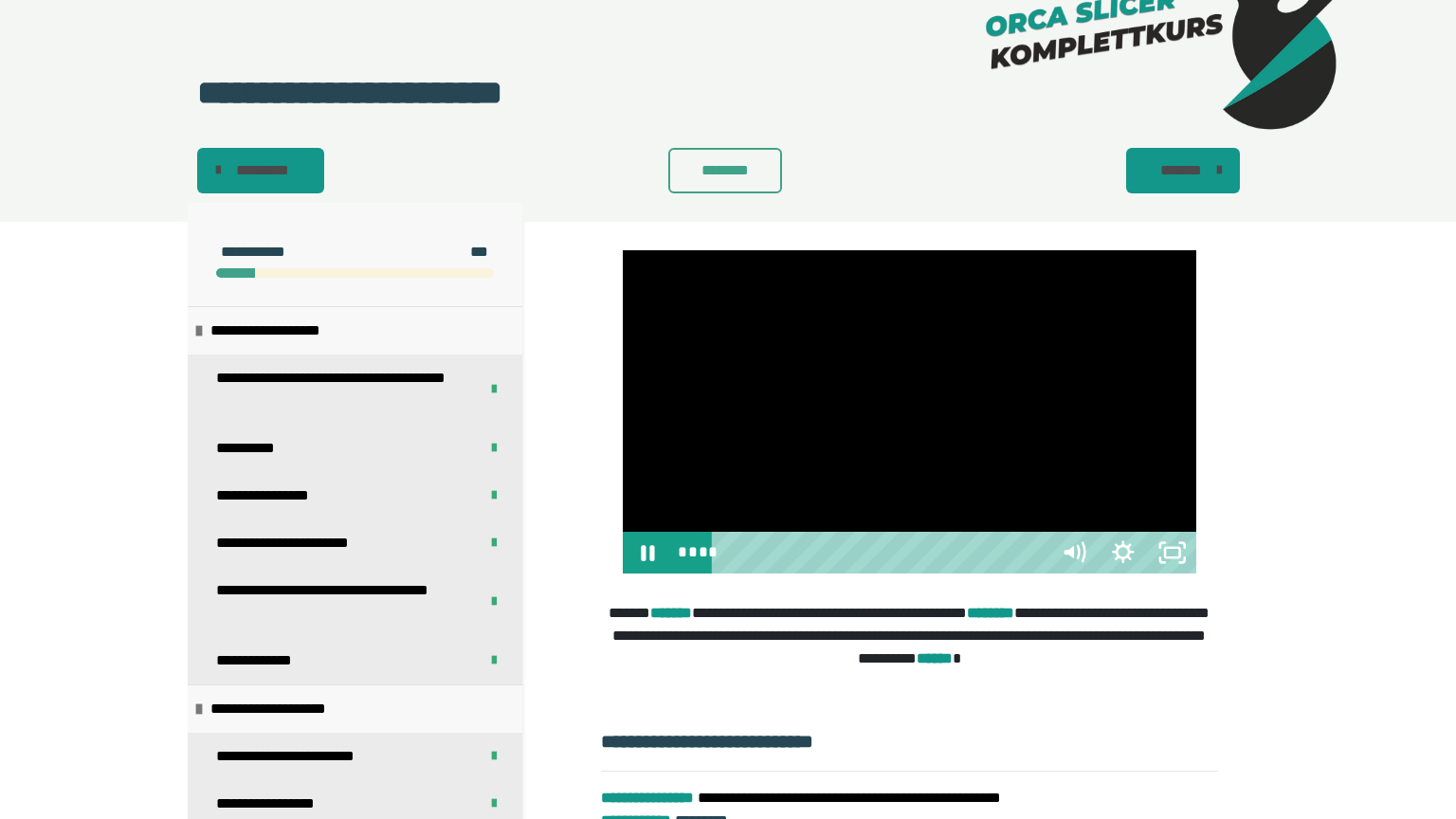 type 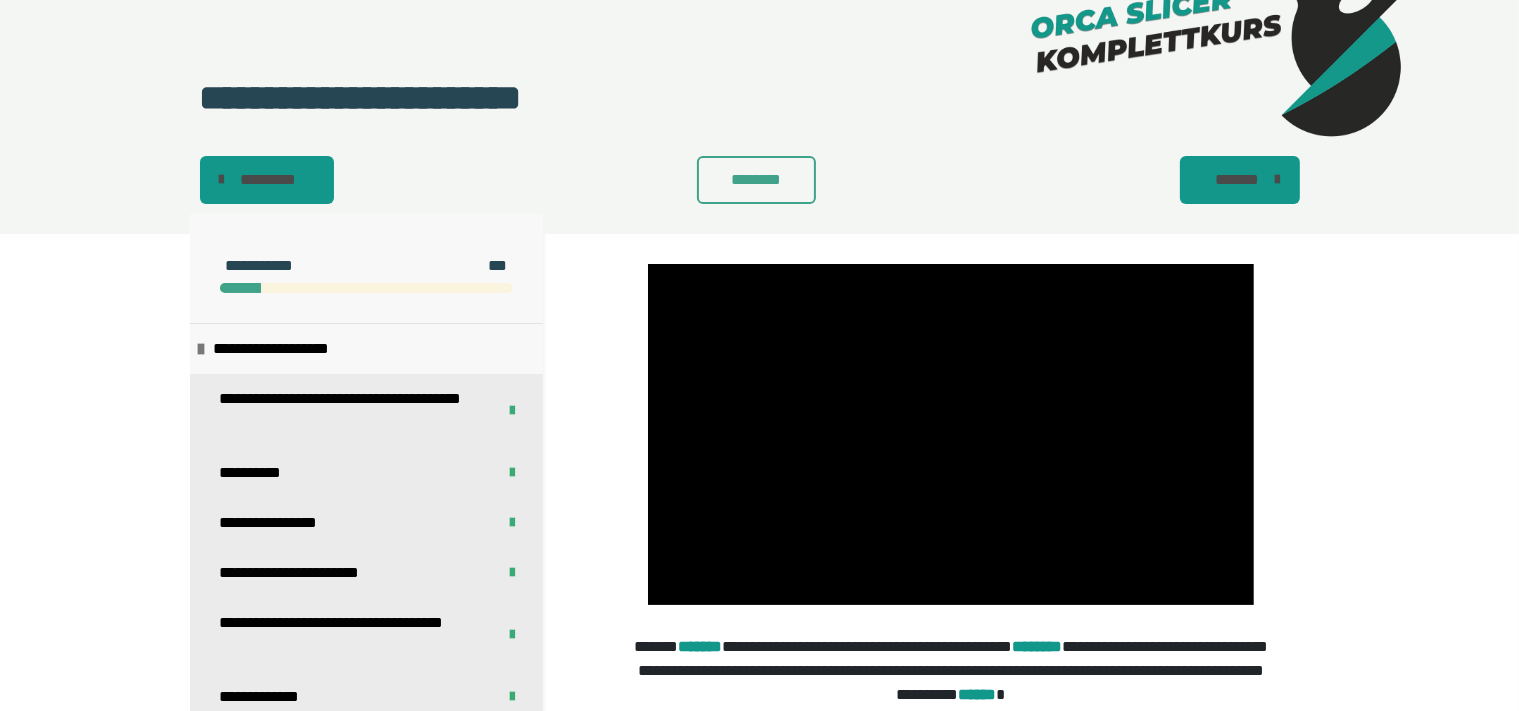 click on "********" at bounding box center (757, 180) 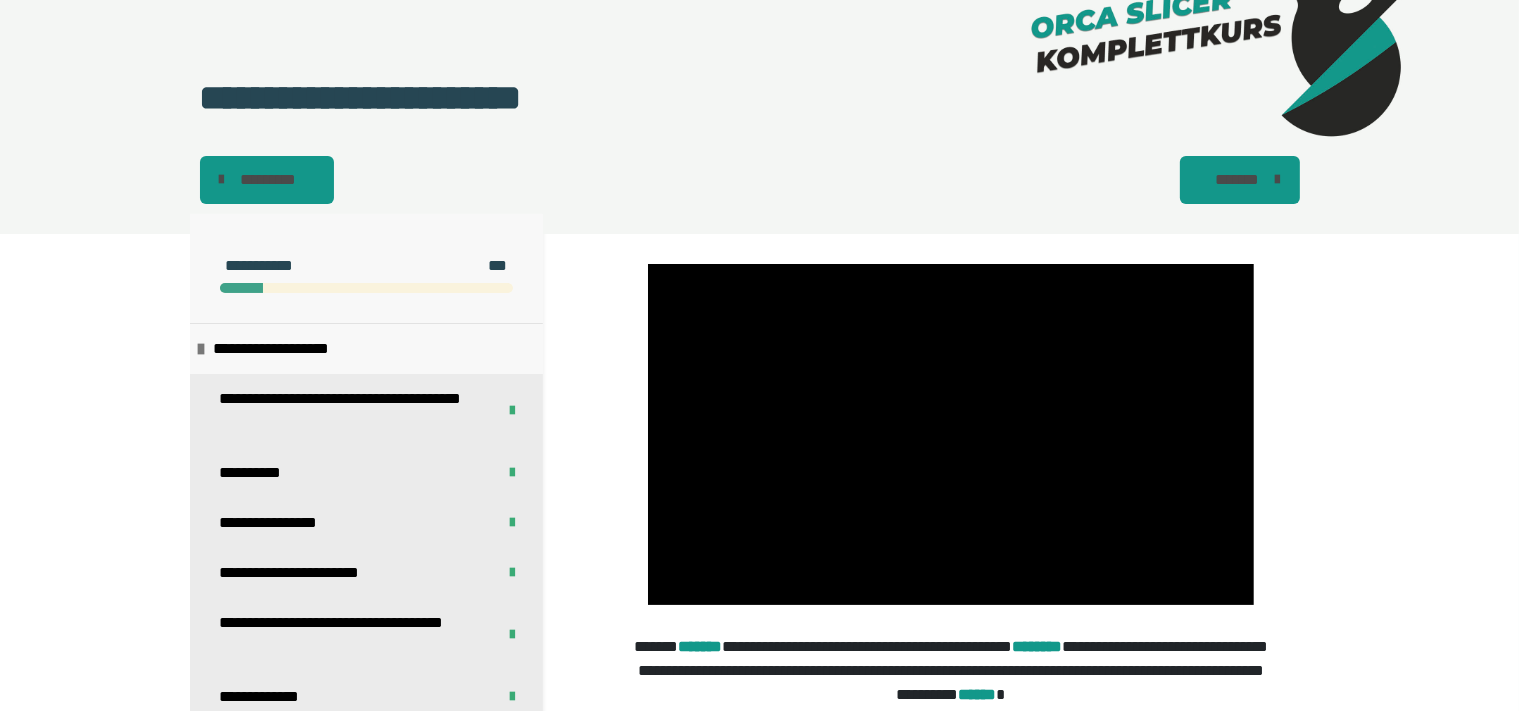 click on "*******" at bounding box center (1238, 180) 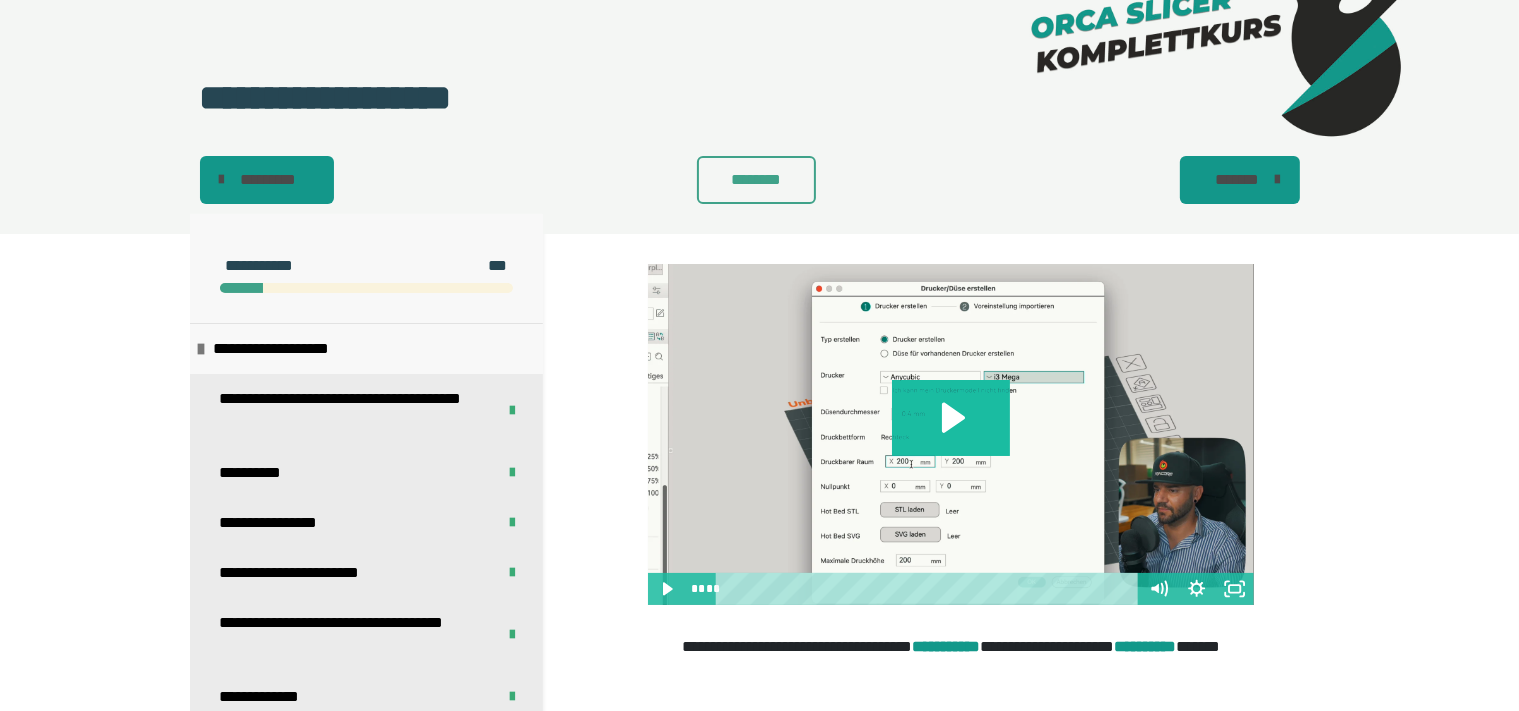 click at bounding box center [951, 434] 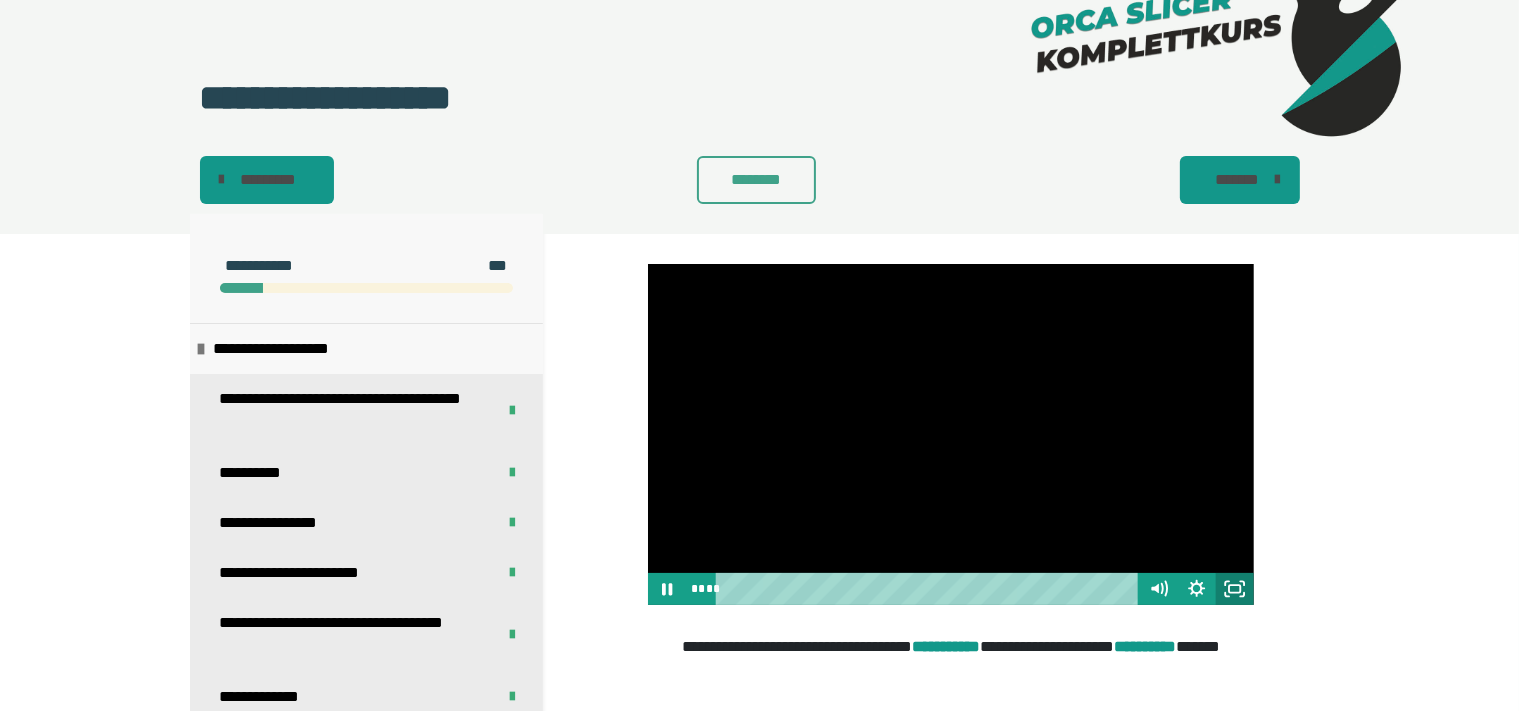 click 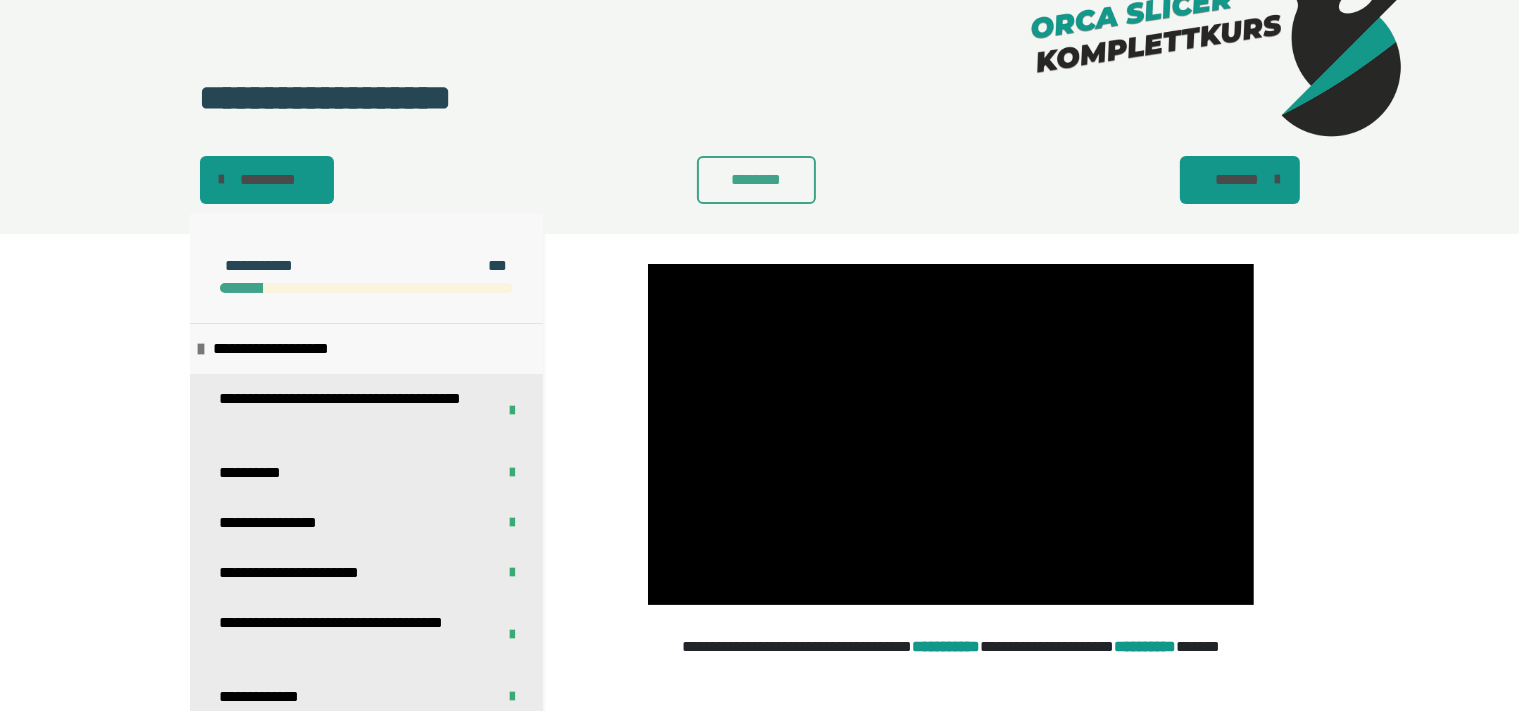 click on "*******" at bounding box center (1238, 180) 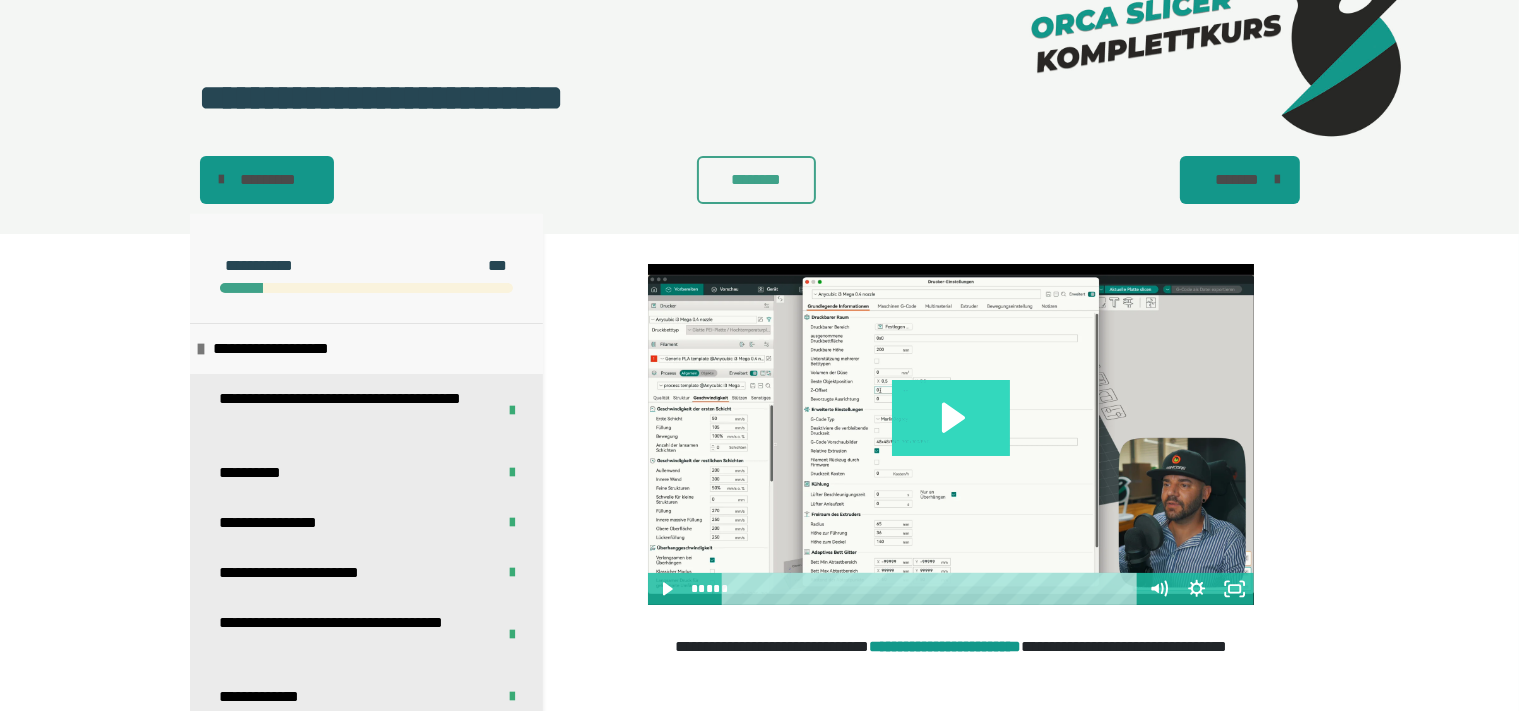 click 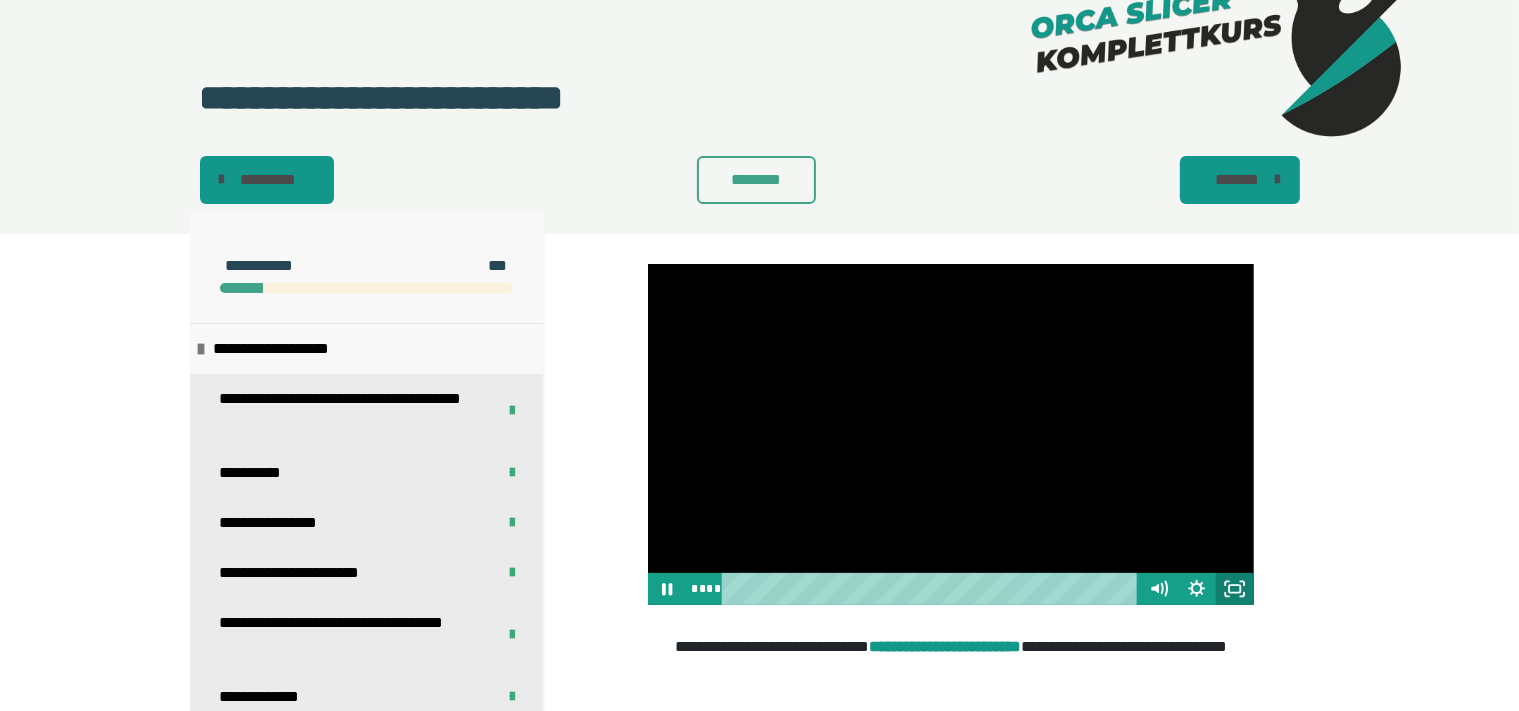 click 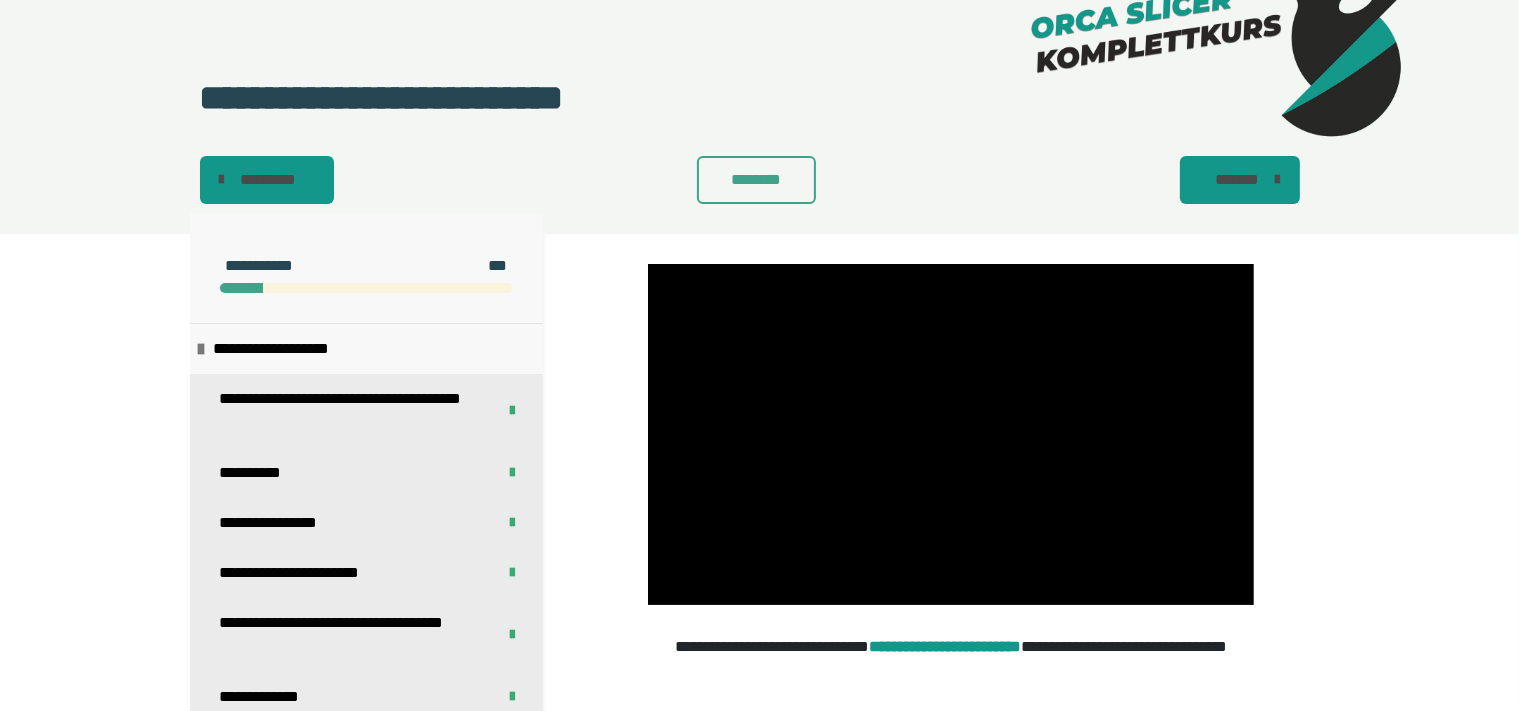click on "*******" at bounding box center (1238, 180) 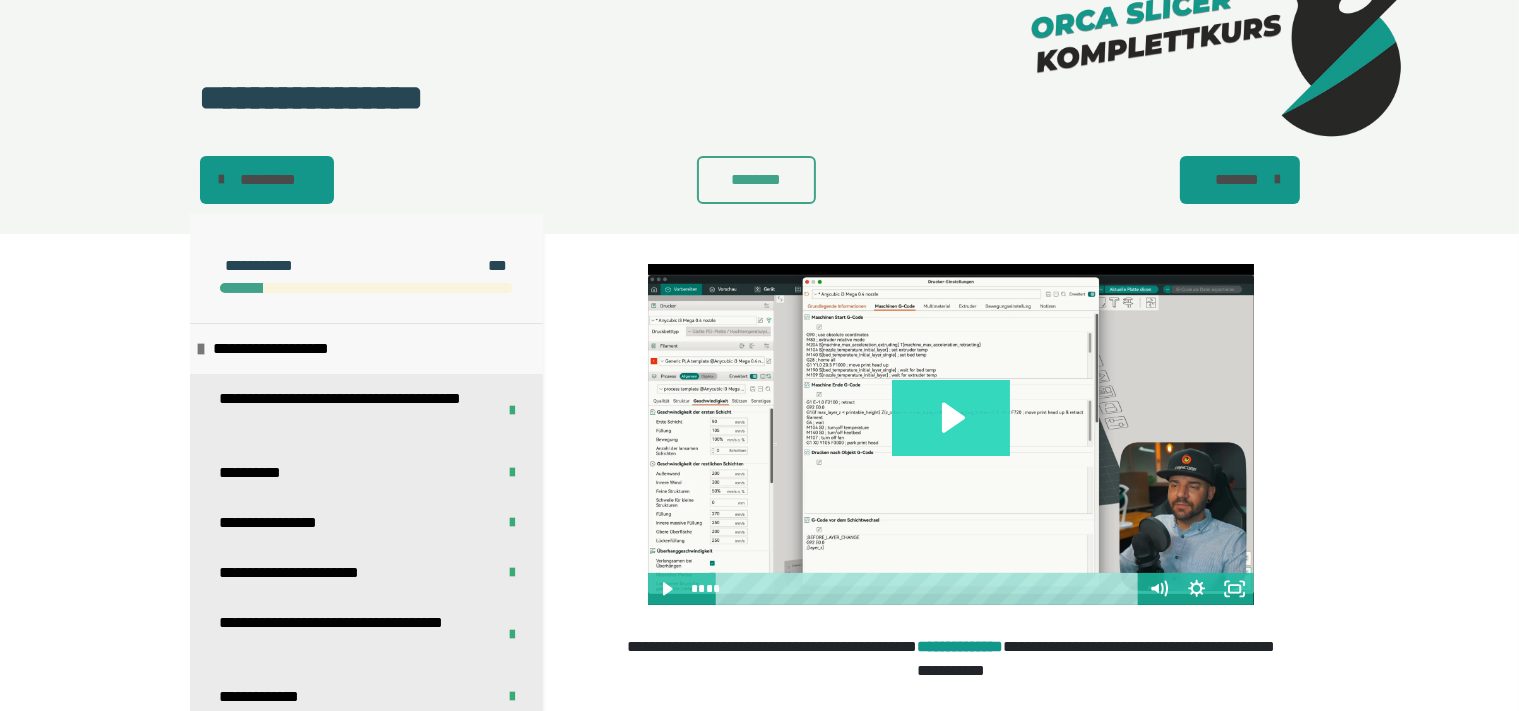 click 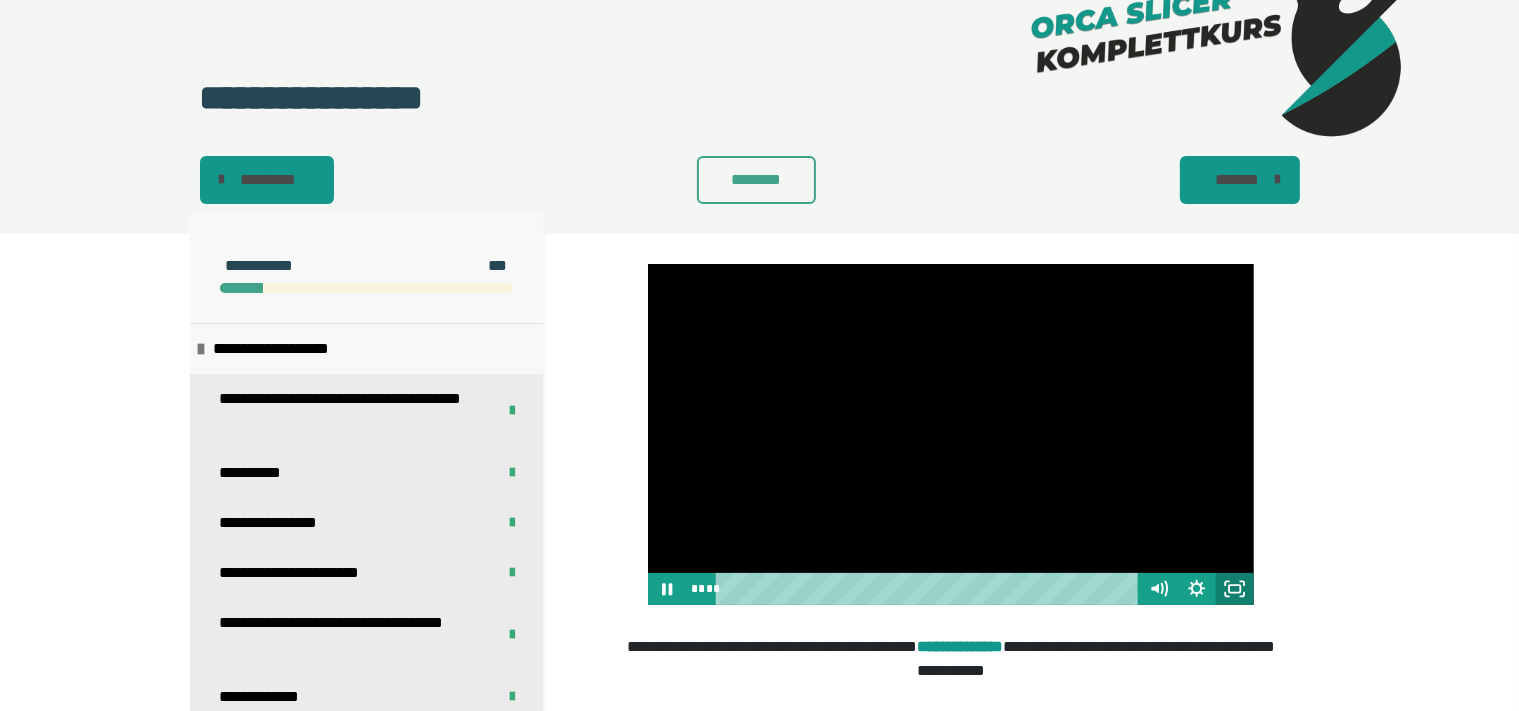 click 